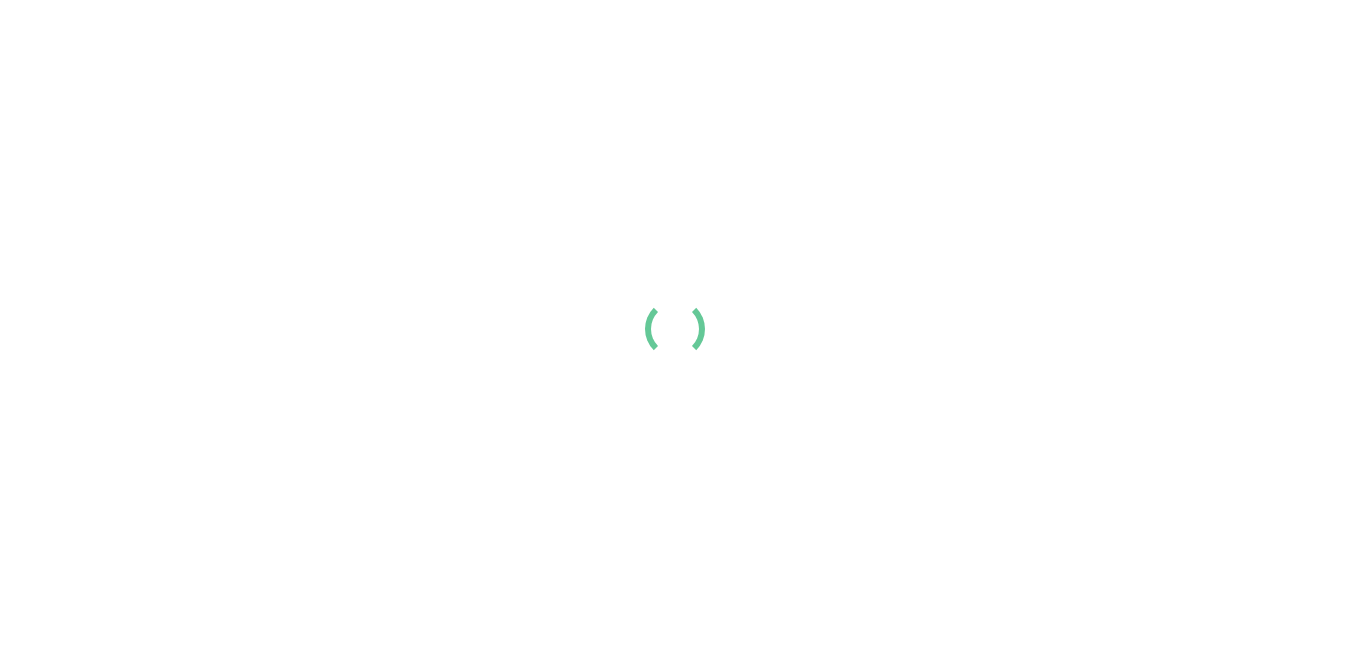 scroll, scrollTop: 0, scrollLeft: 0, axis: both 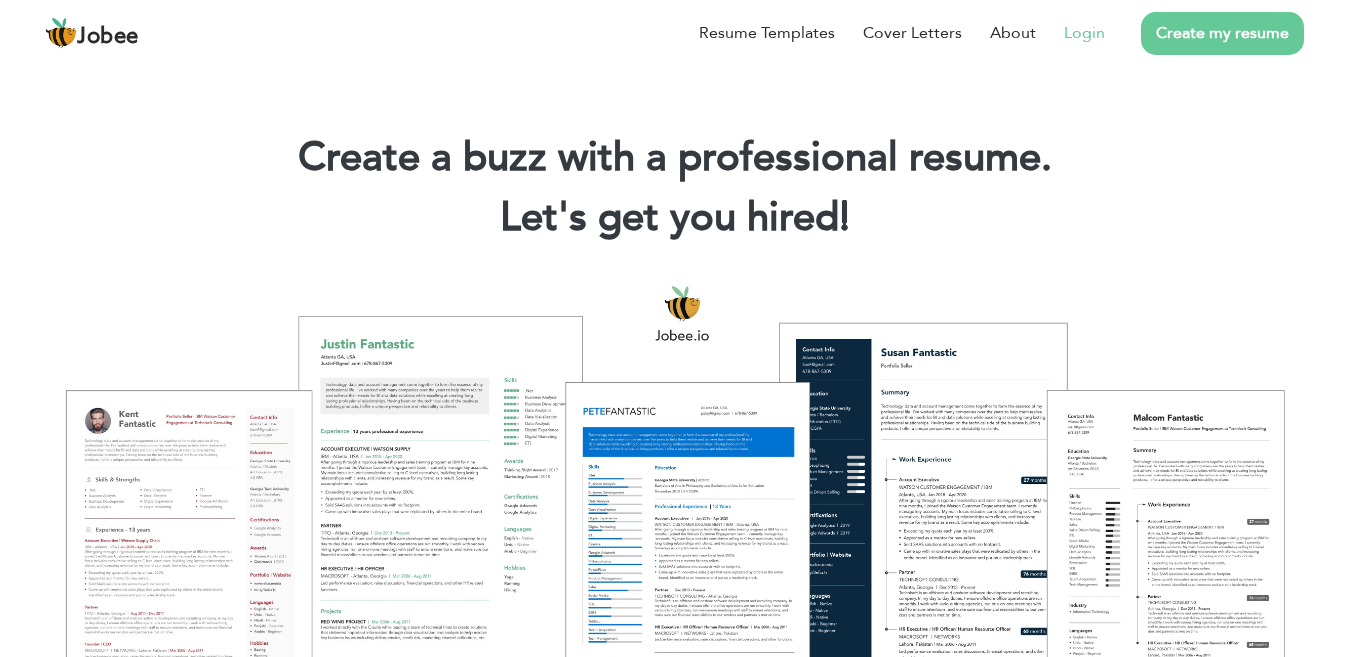 click on "Login" at bounding box center [1084, 33] 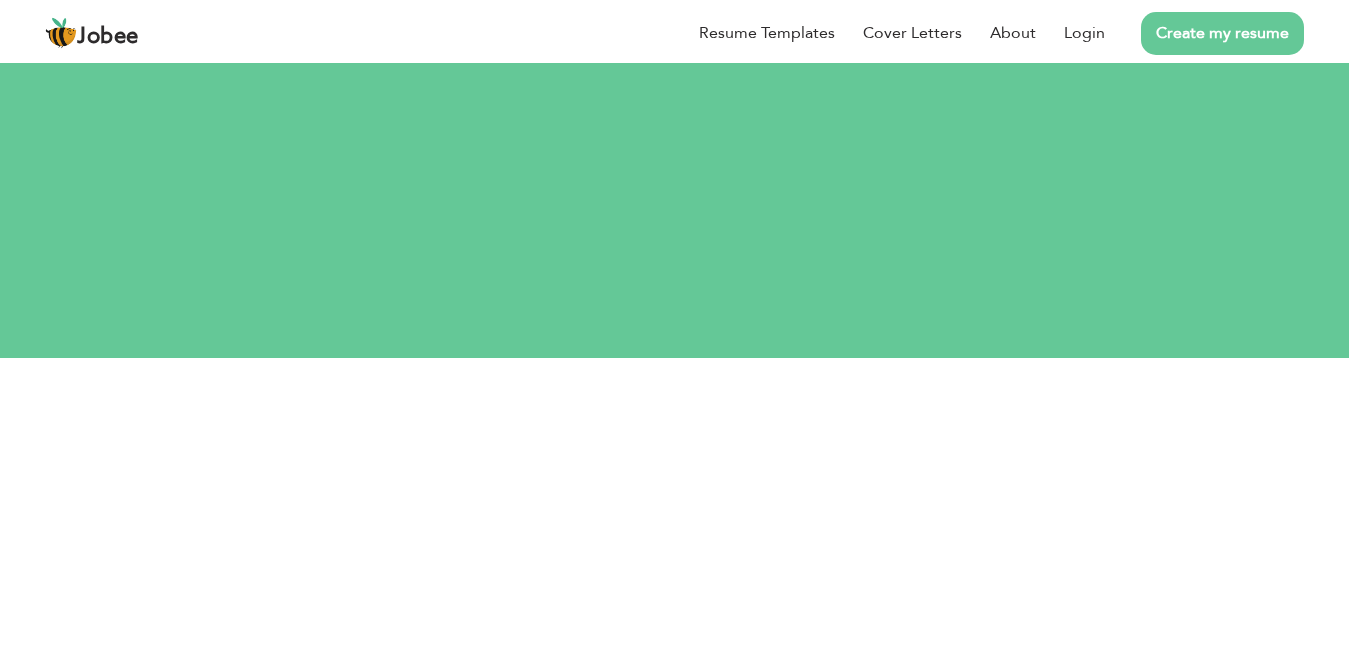 scroll, scrollTop: 0, scrollLeft: 0, axis: both 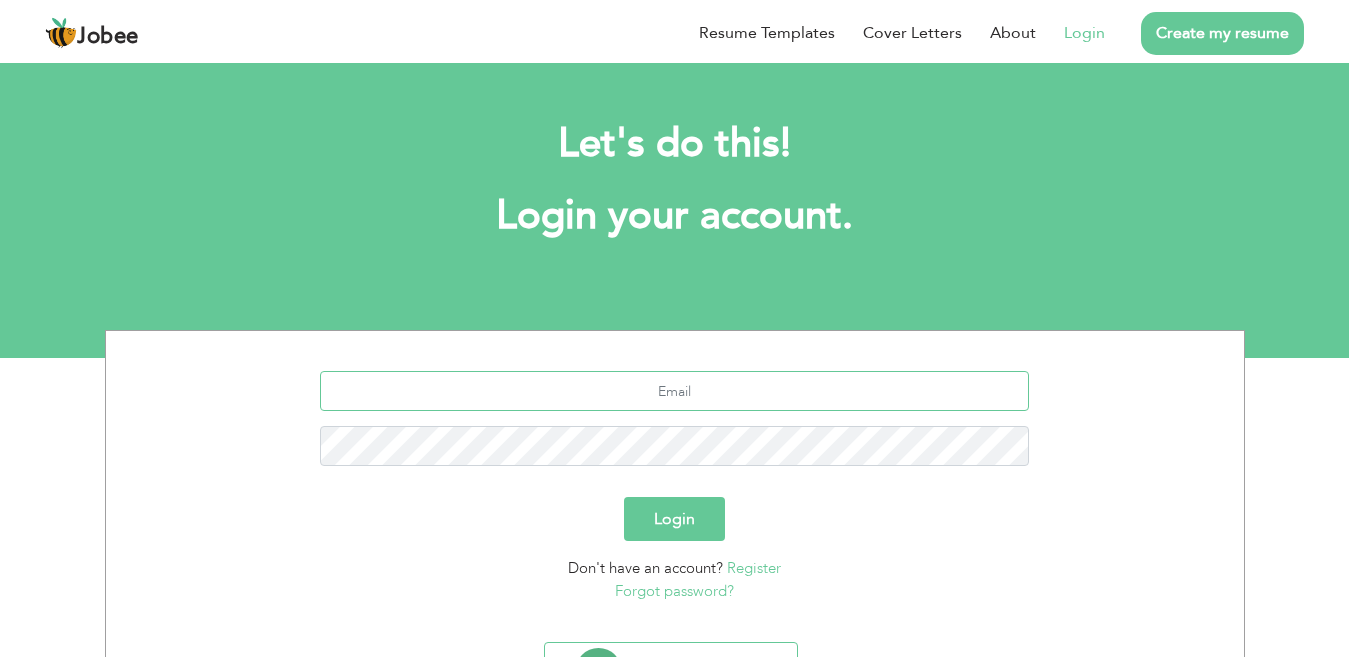 click at bounding box center [674, 391] 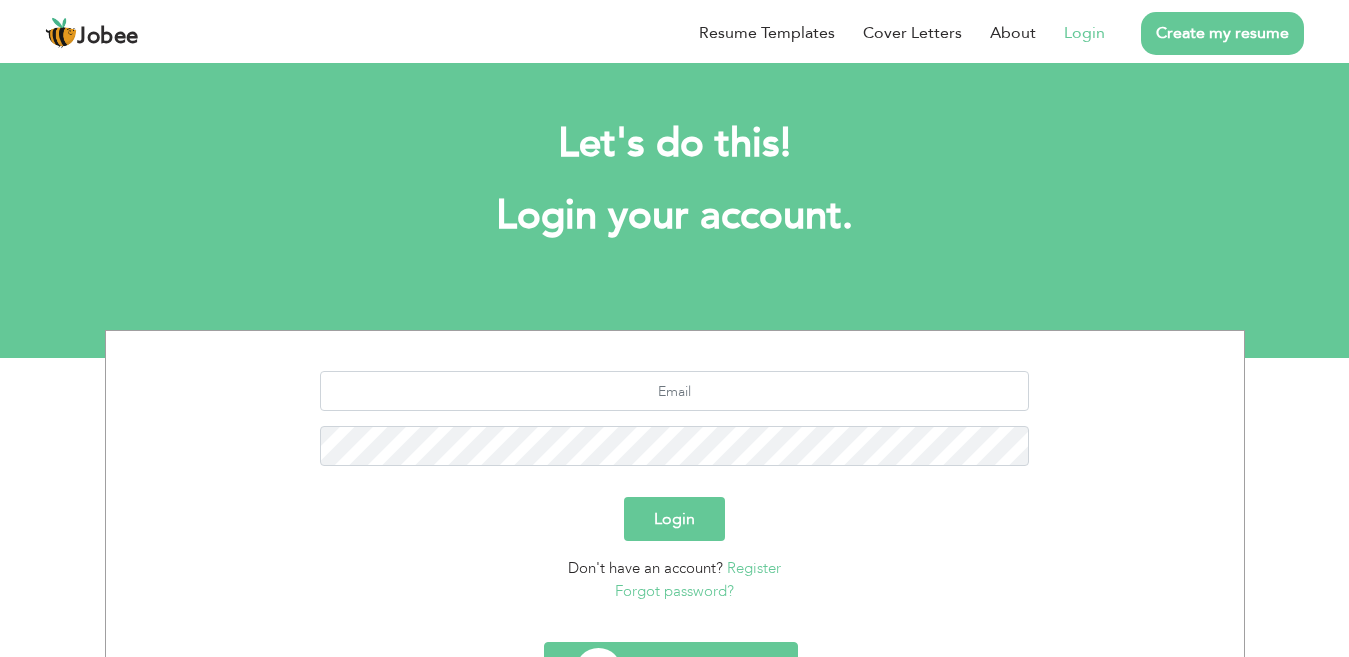 click on "Login with Google" at bounding box center [671, 672] 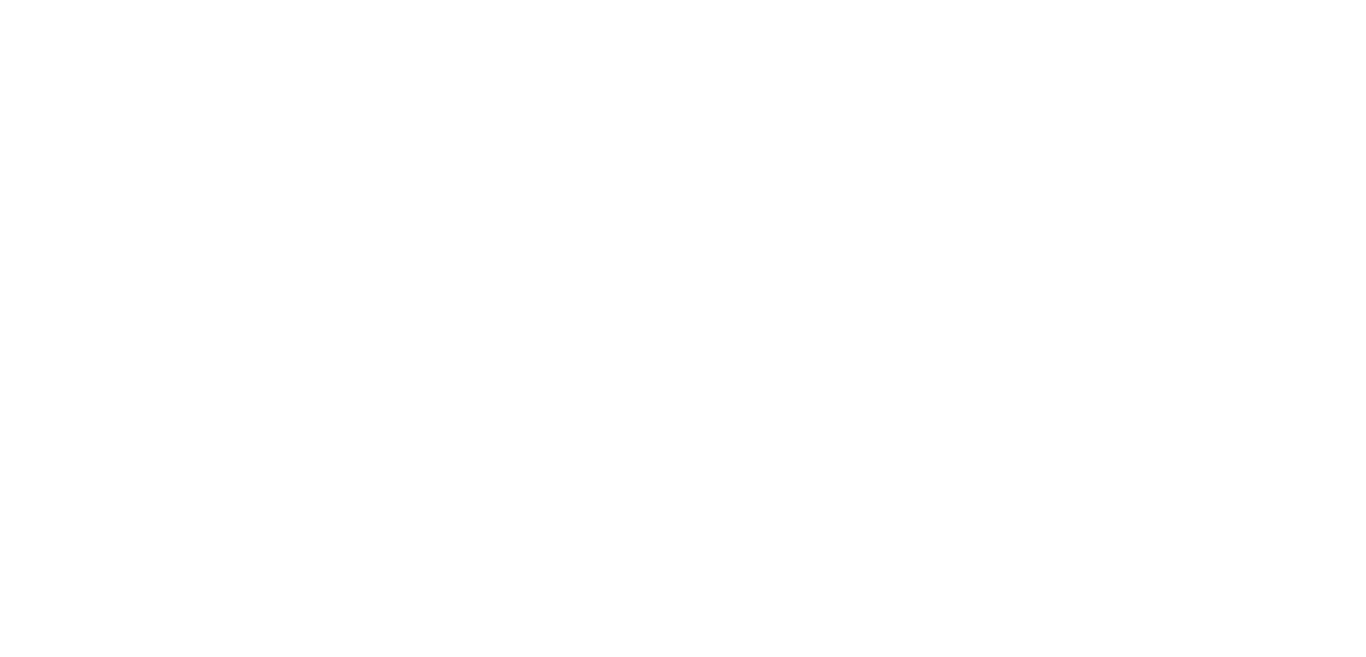 scroll, scrollTop: 0, scrollLeft: 0, axis: both 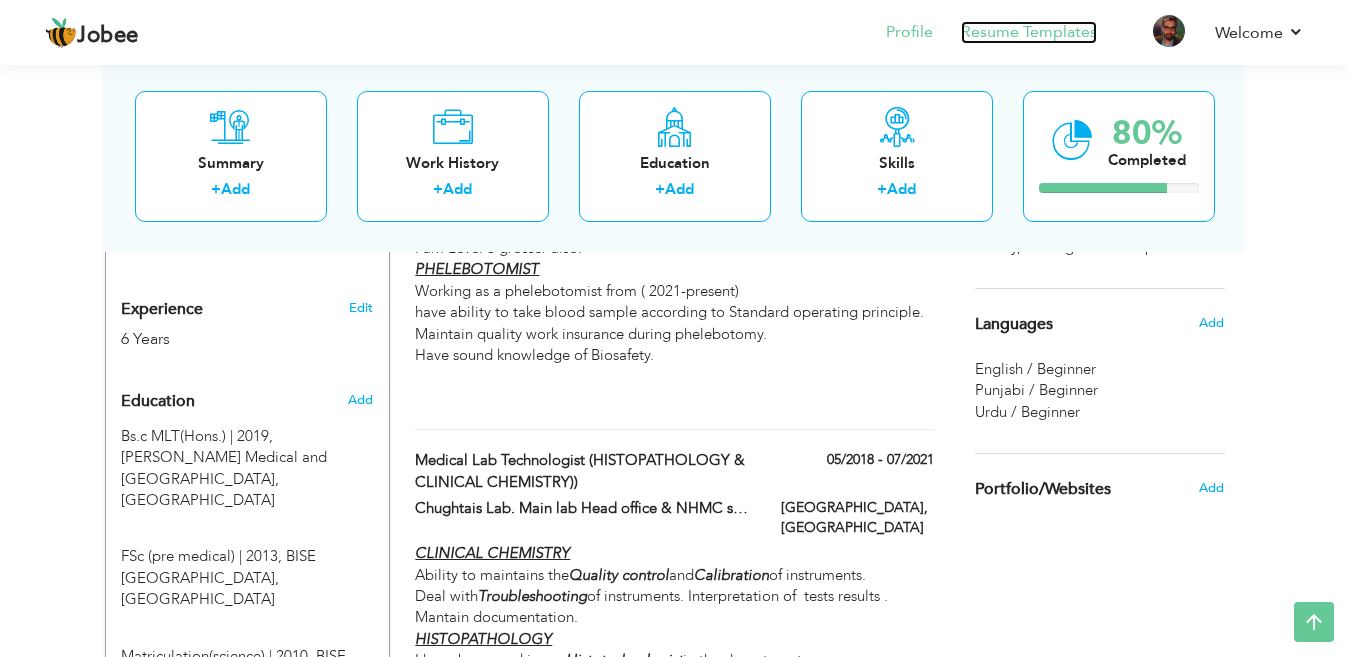 click on "Resume Templates" at bounding box center (1029, 32) 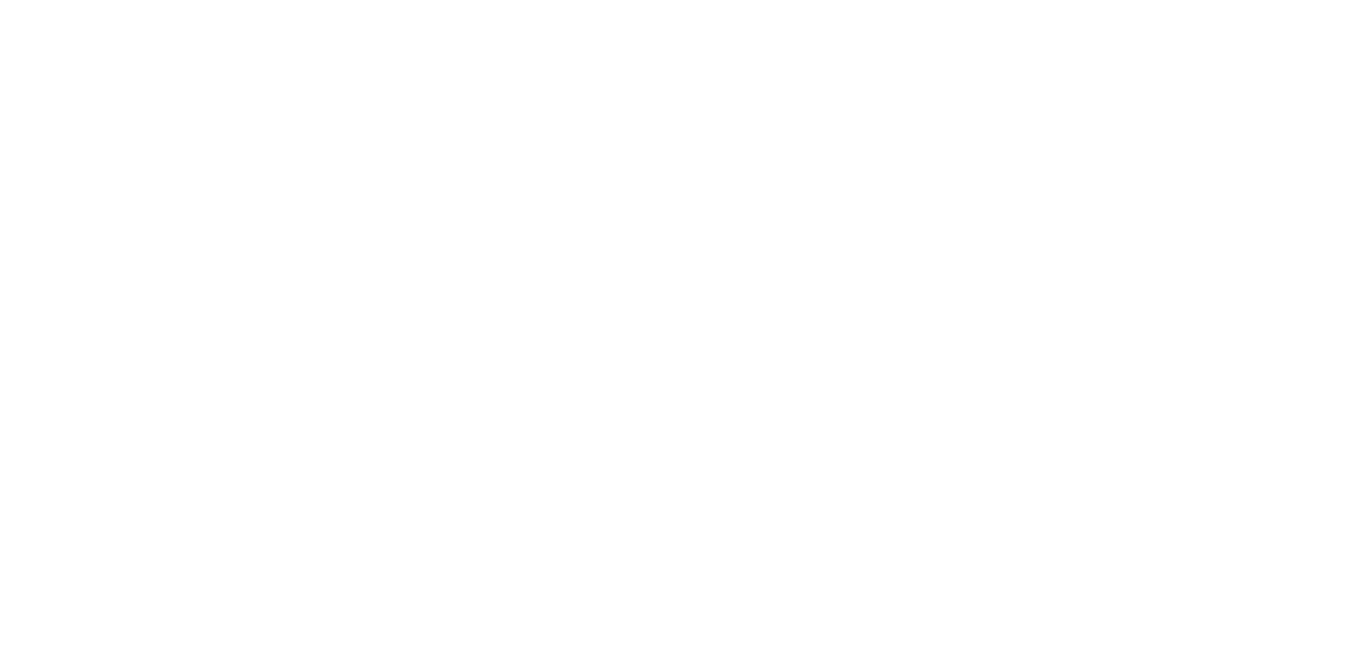 scroll, scrollTop: 0, scrollLeft: 0, axis: both 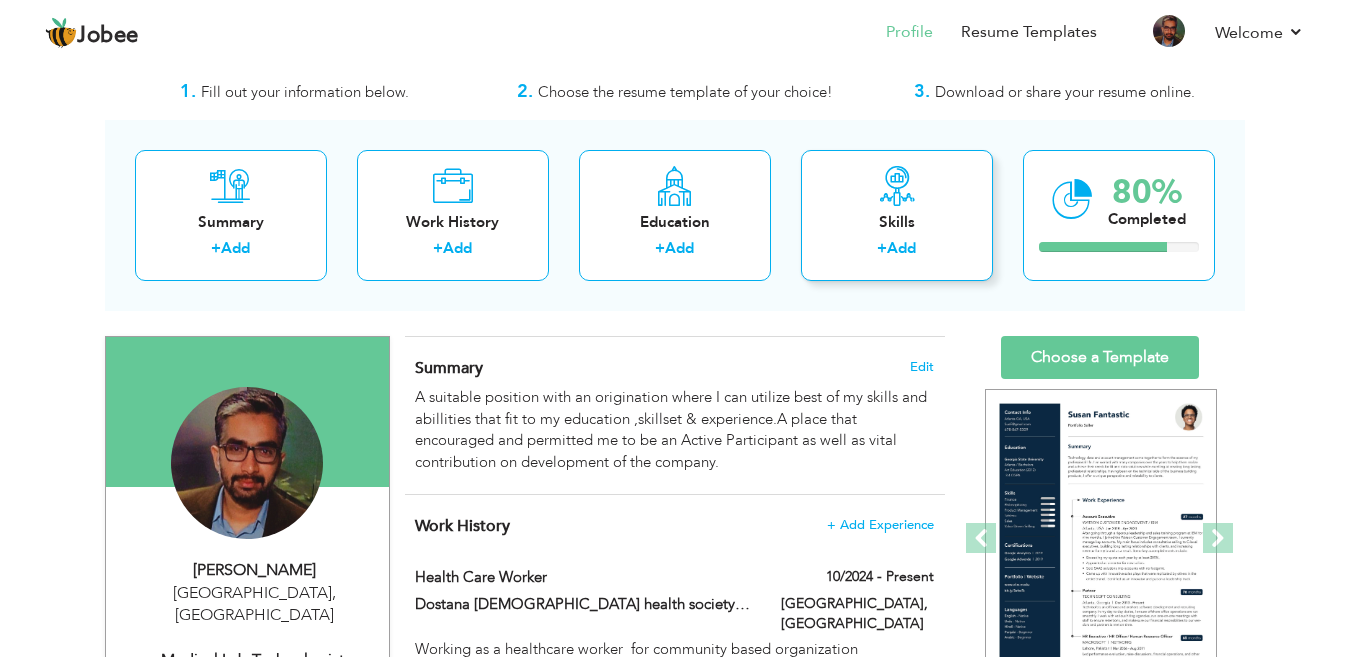 click on "Skills" at bounding box center (897, 222) 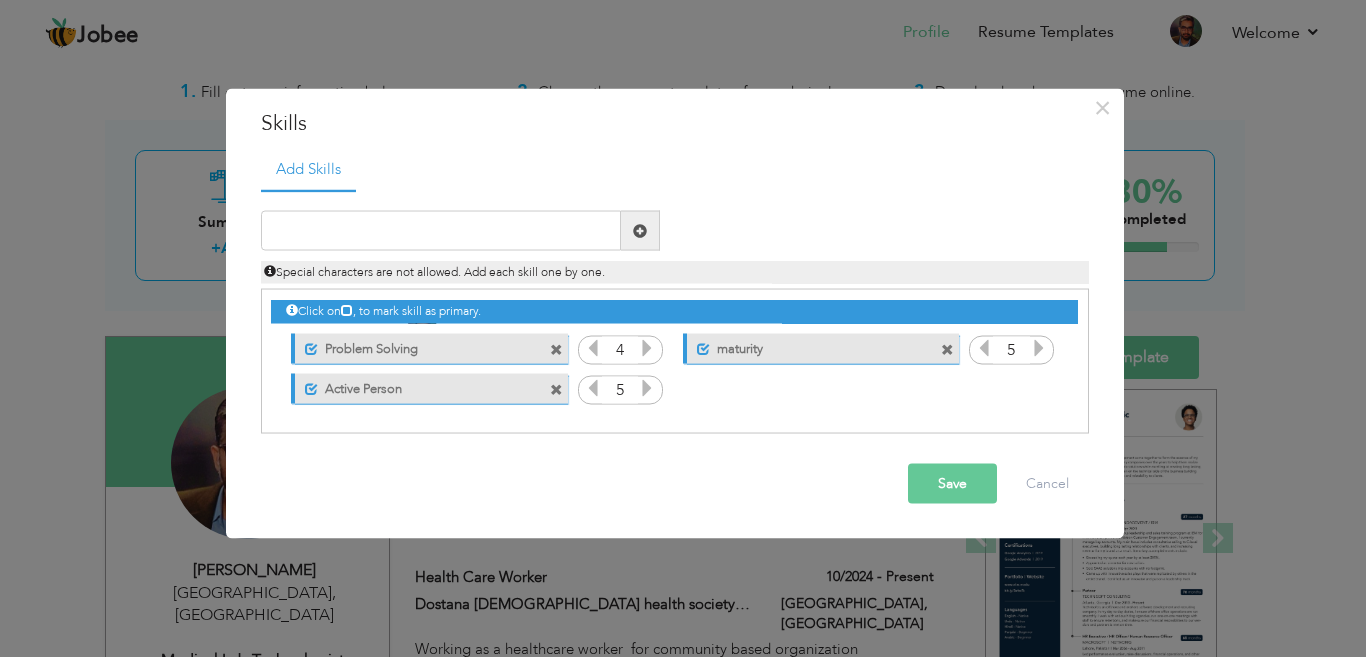 click at bounding box center (556, 349) 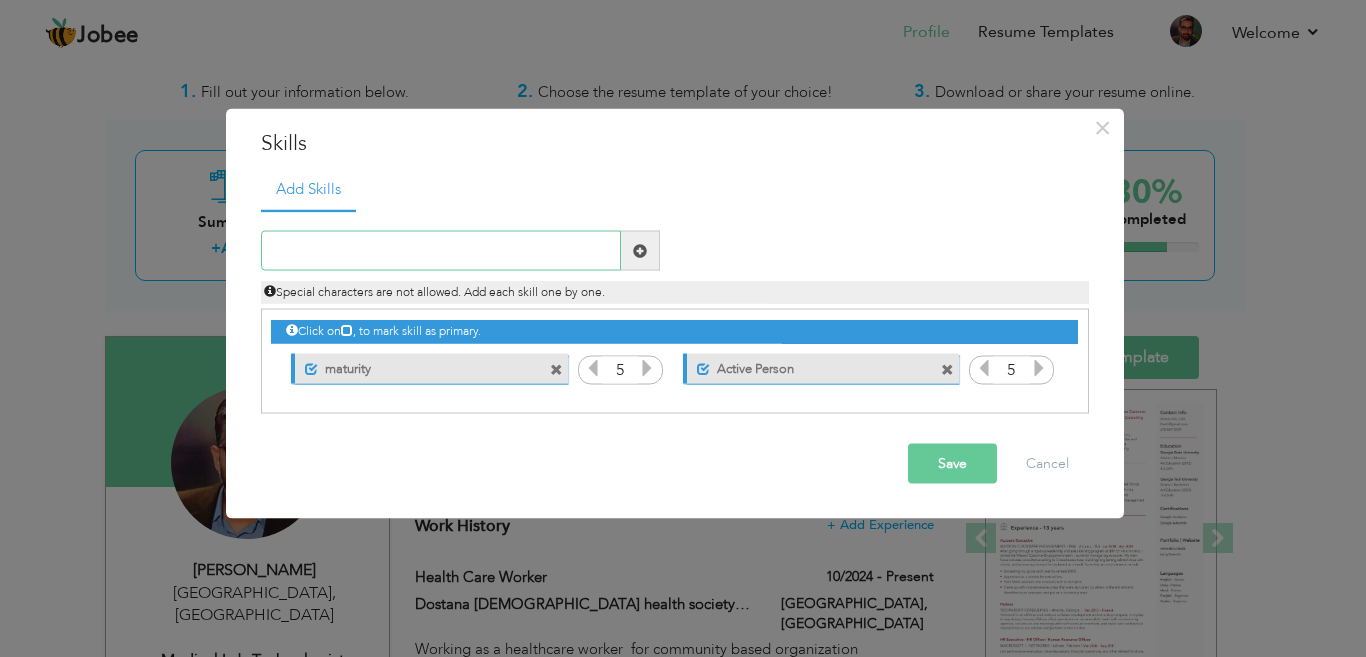 click at bounding box center (441, 251) 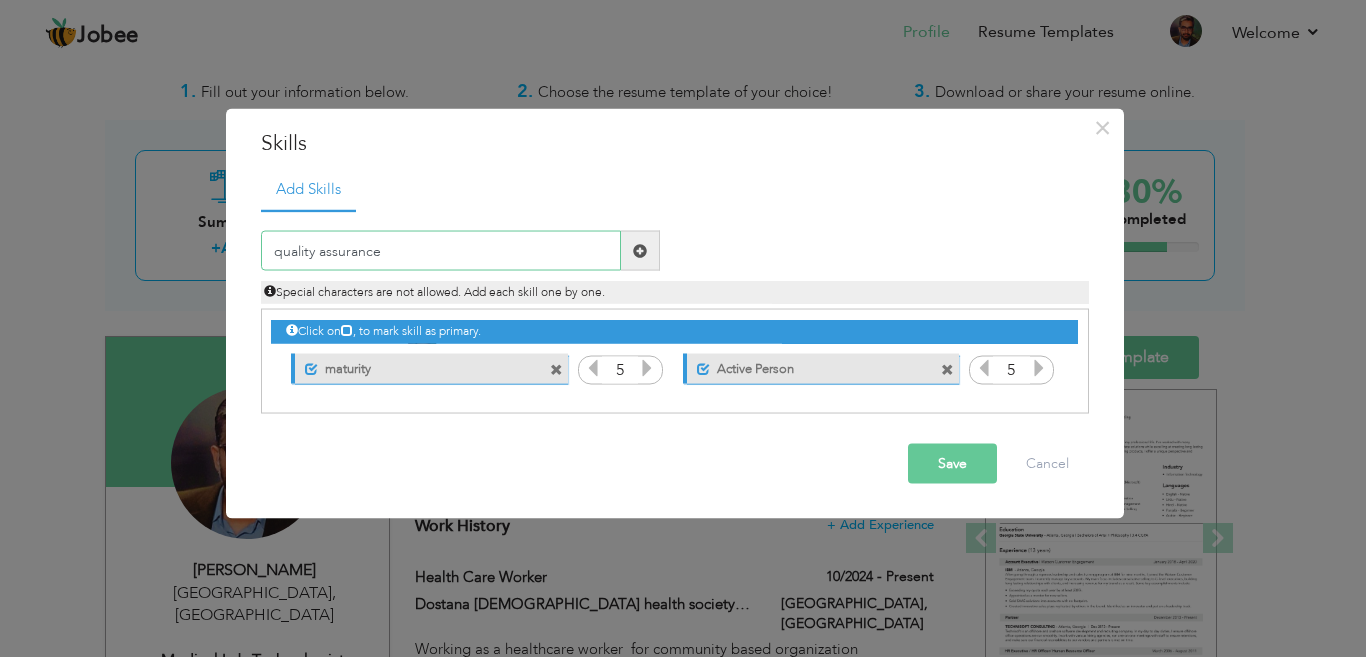 click on "quality assurance" at bounding box center (441, 251) 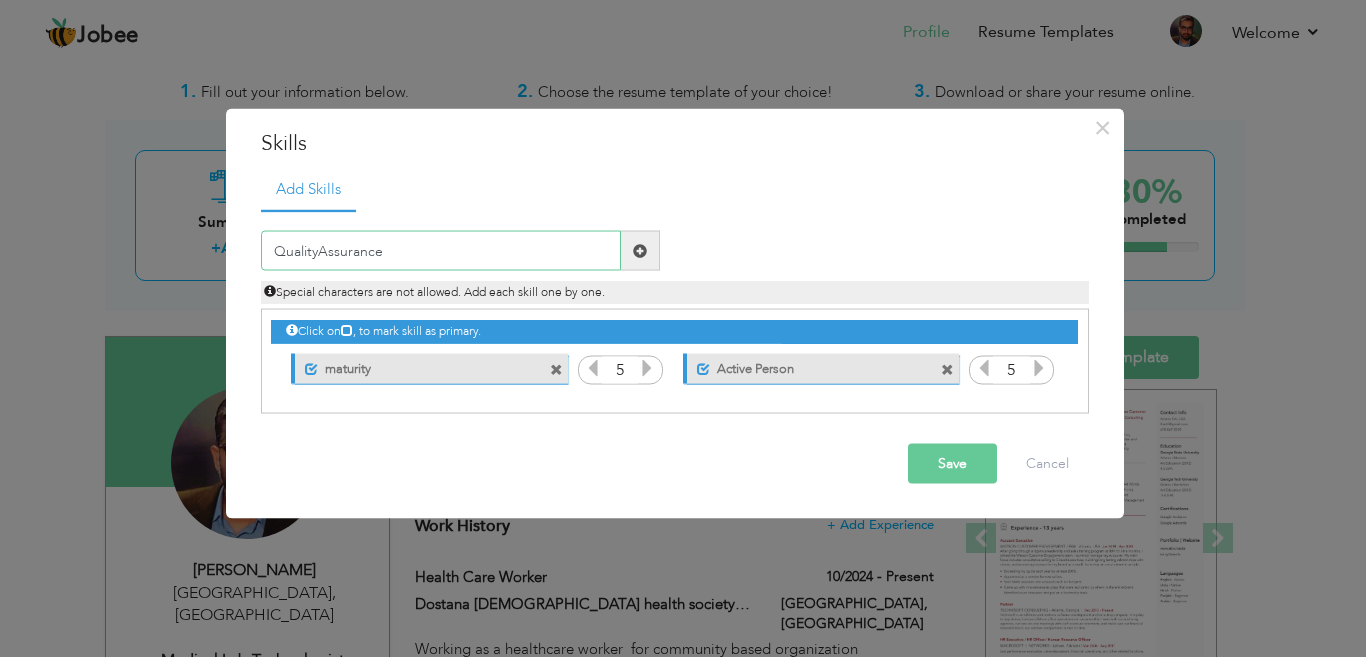 click on "QualityAssurance" at bounding box center [441, 251] 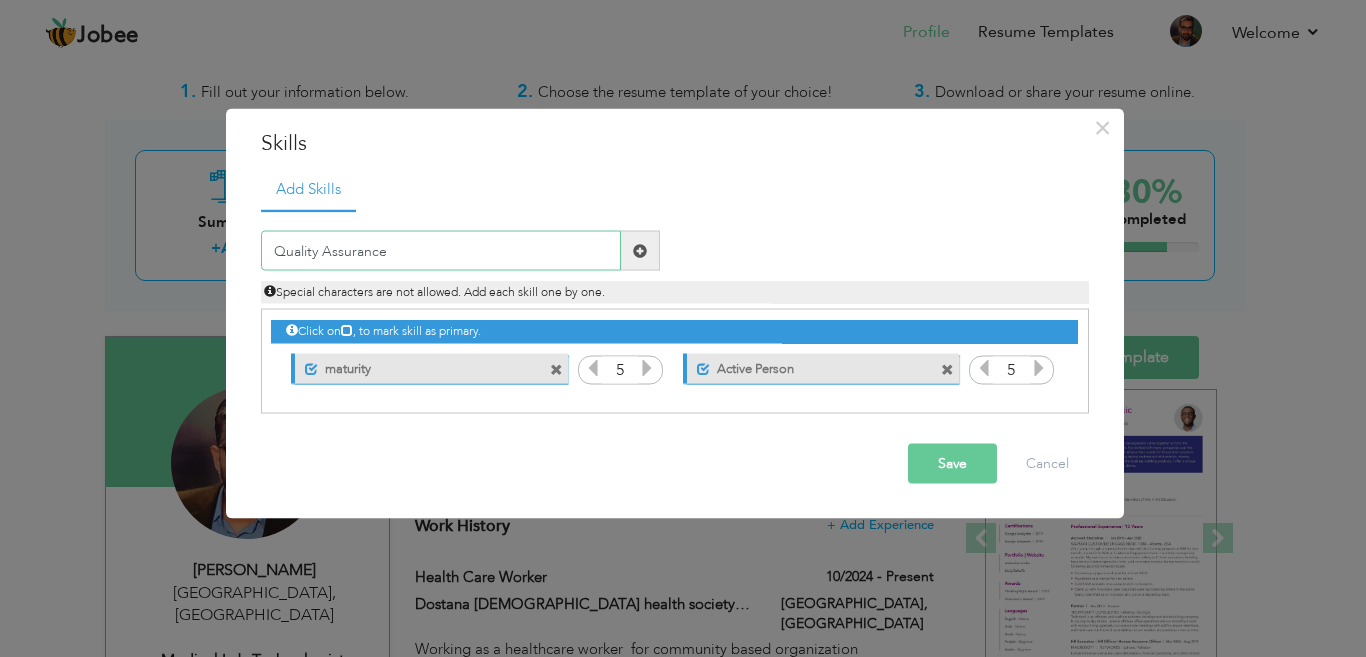 type on "Quality Assurance" 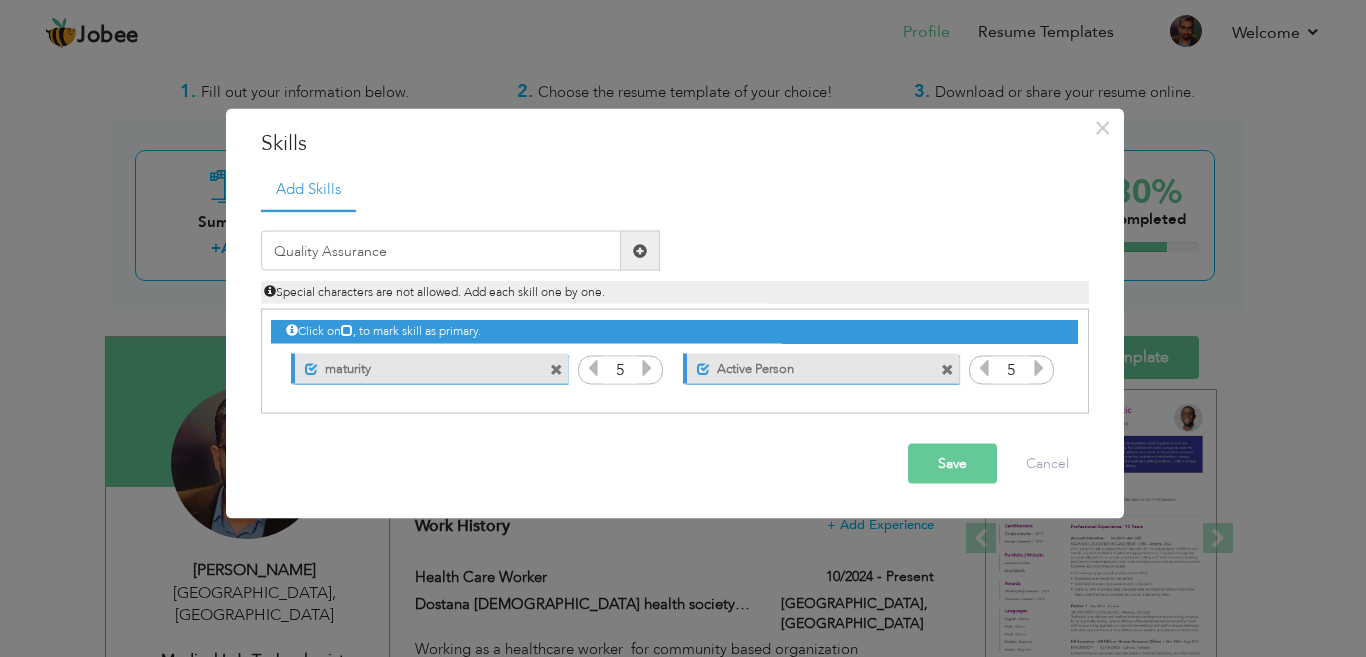 click at bounding box center [640, 250] 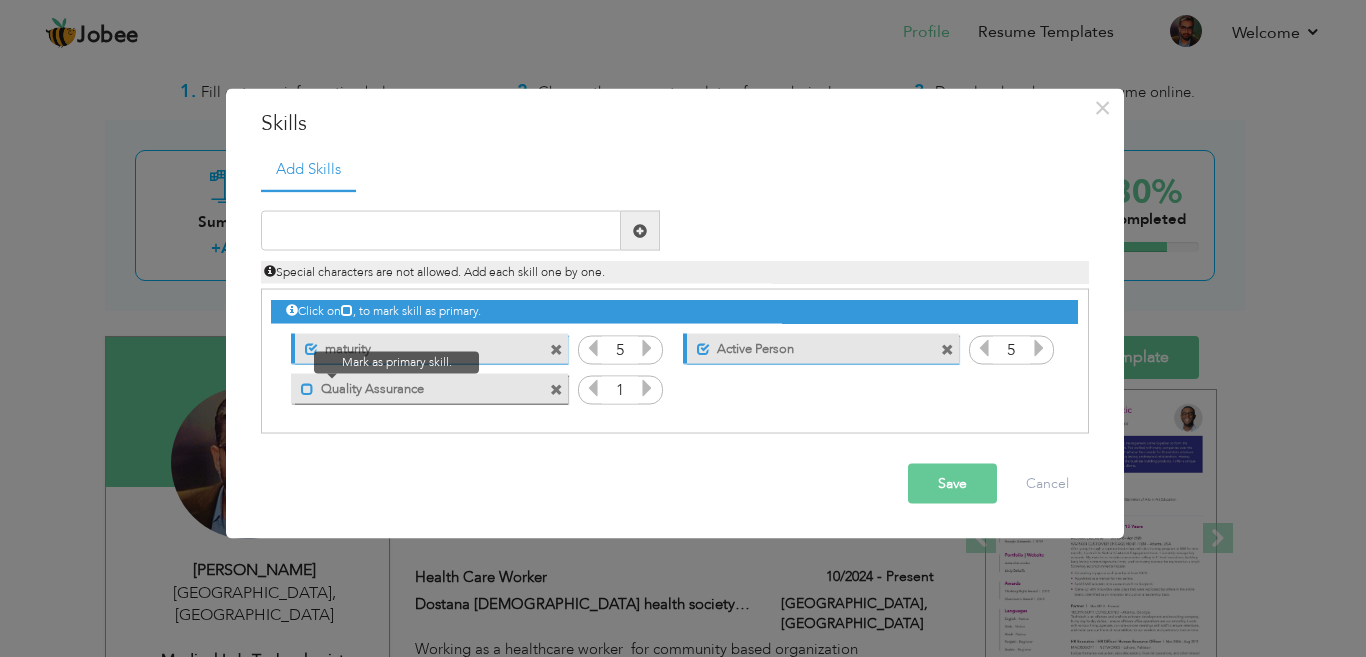 click at bounding box center [307, 388] 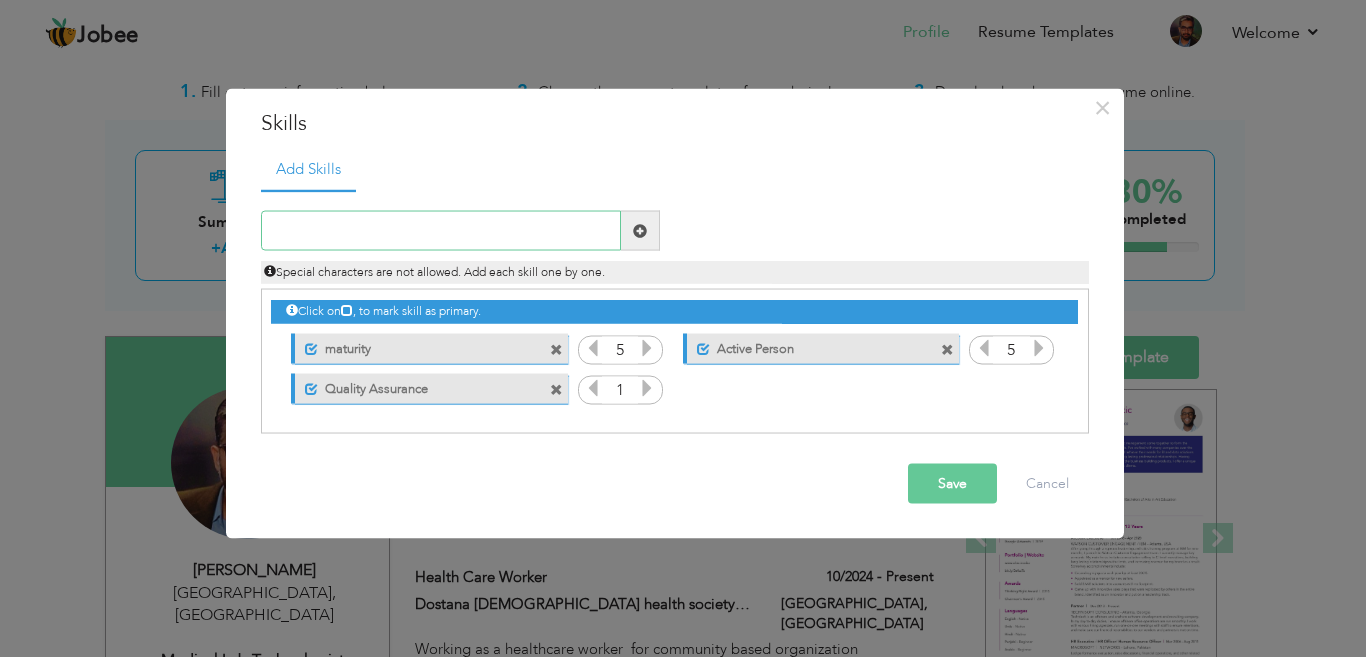 click at bounding box center (441, 231) 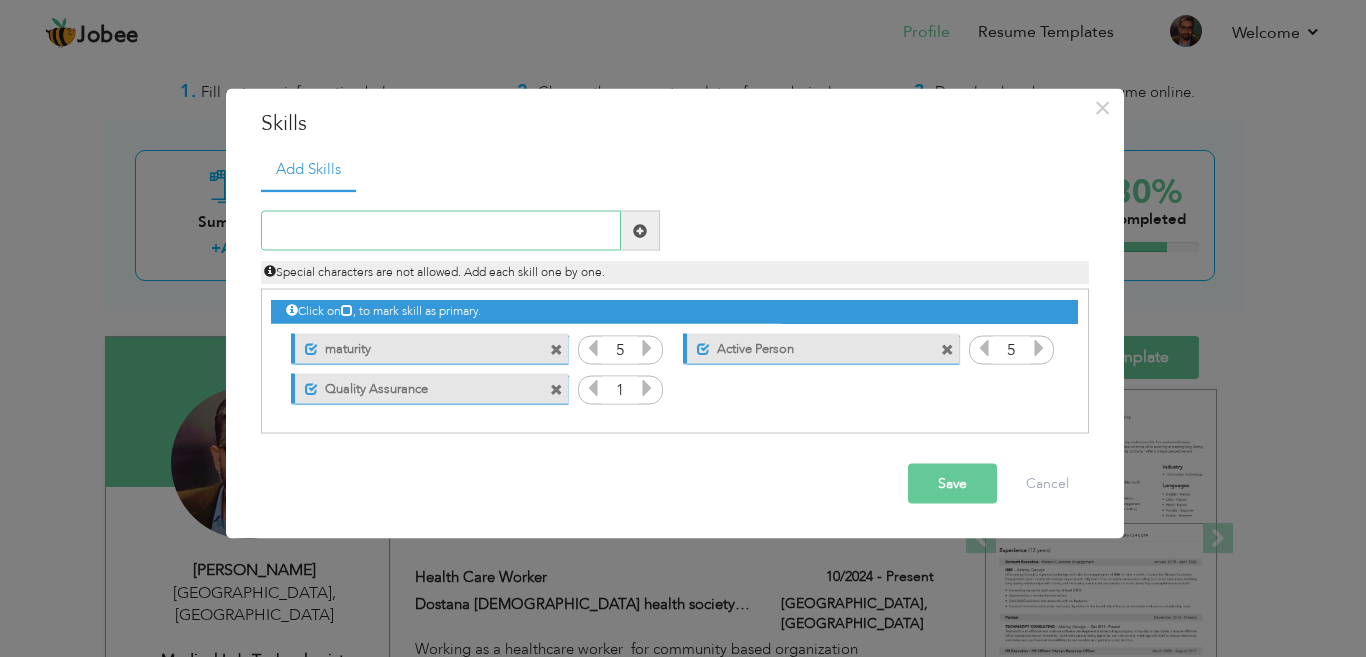 click at bounding box center [441, 231] 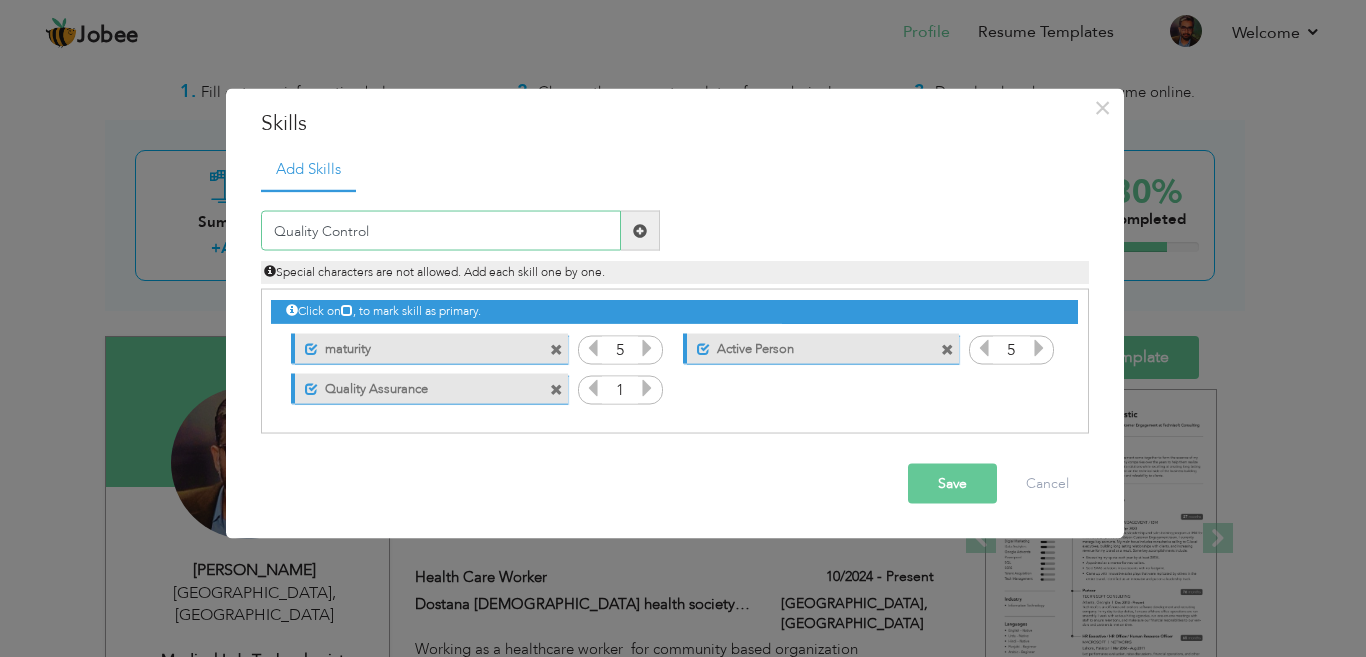 type on "Quality Control" 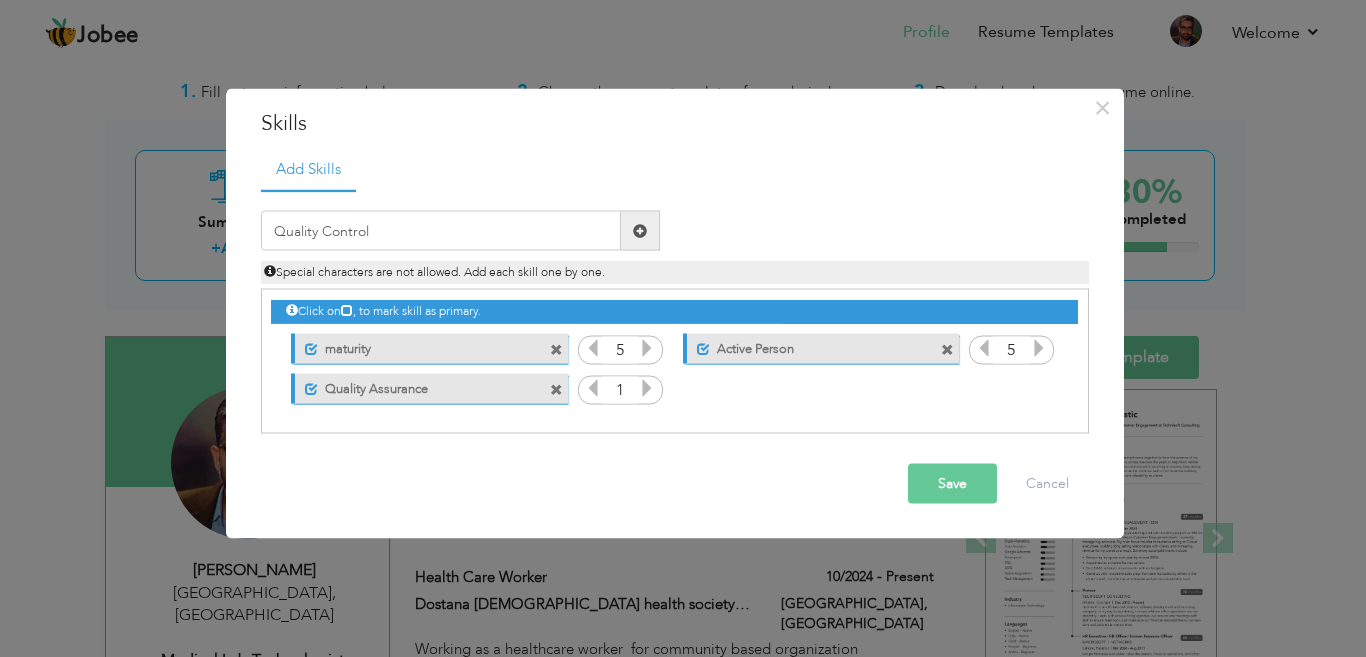 click at bounding box center [640, 230] 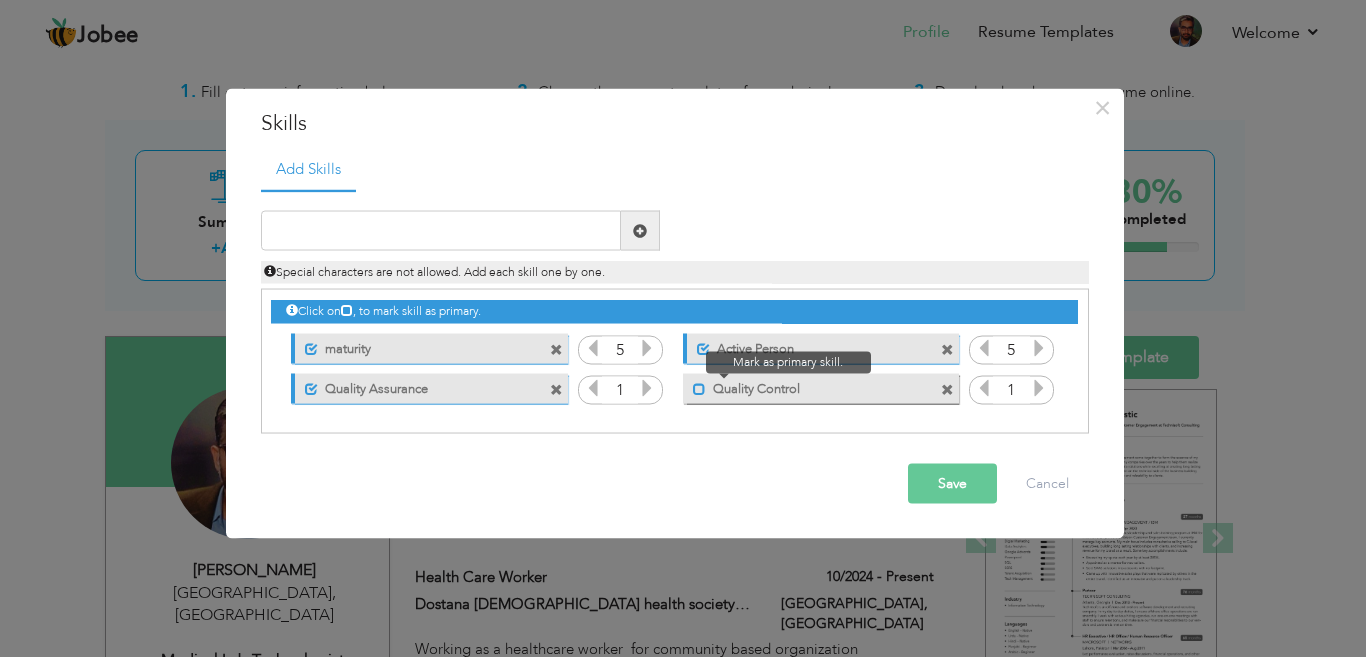 click at bounding box center (699, 388) 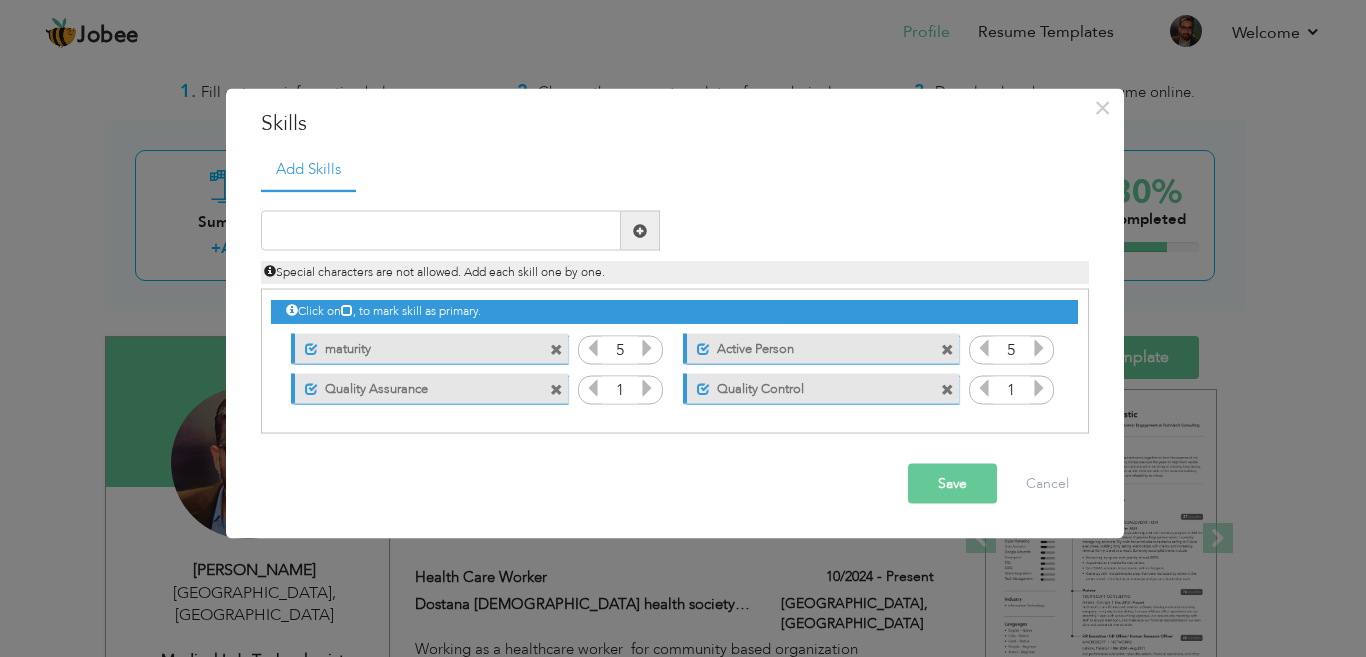 click at bounding box center (1039, 388) 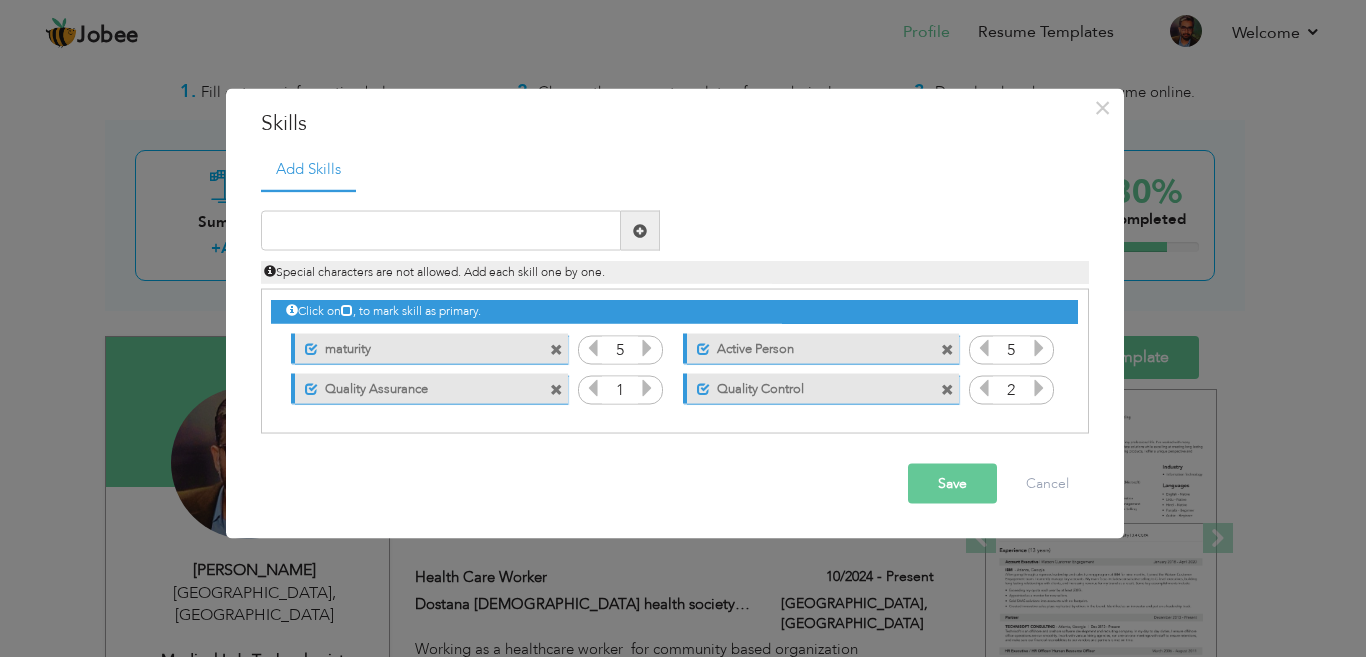 click at bounding box center (984, 388) 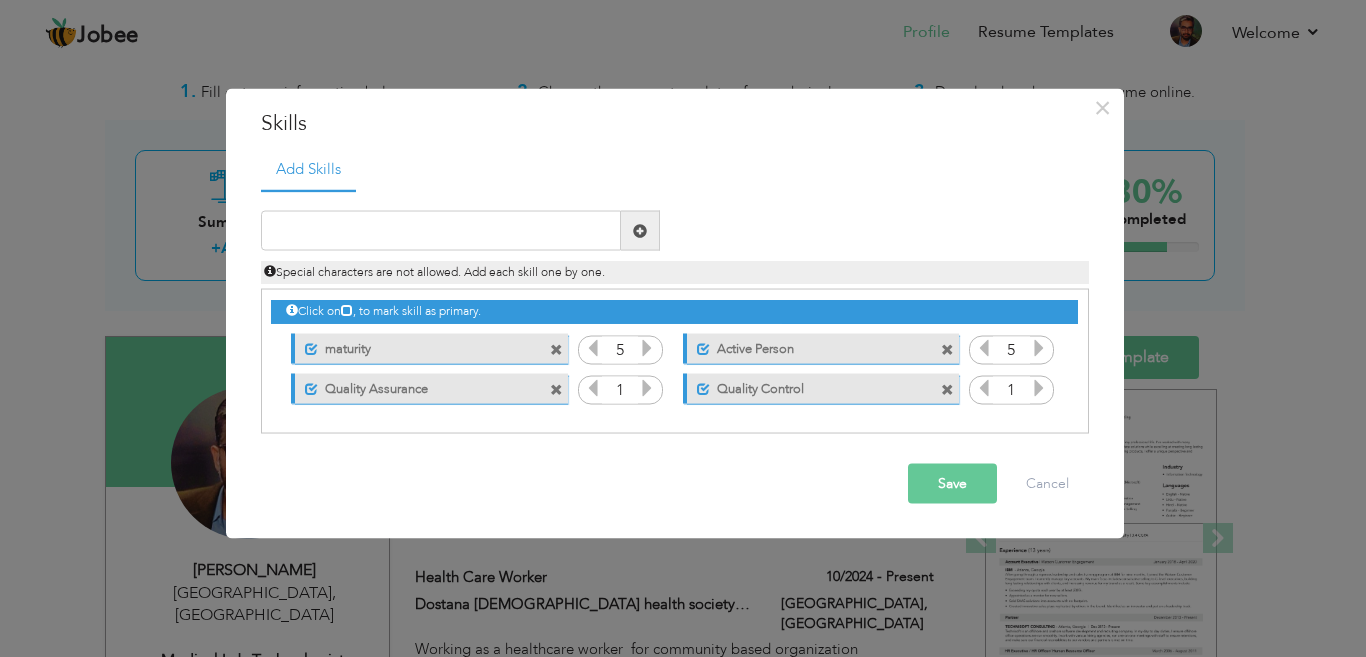 click at bounding box center (593, 348) 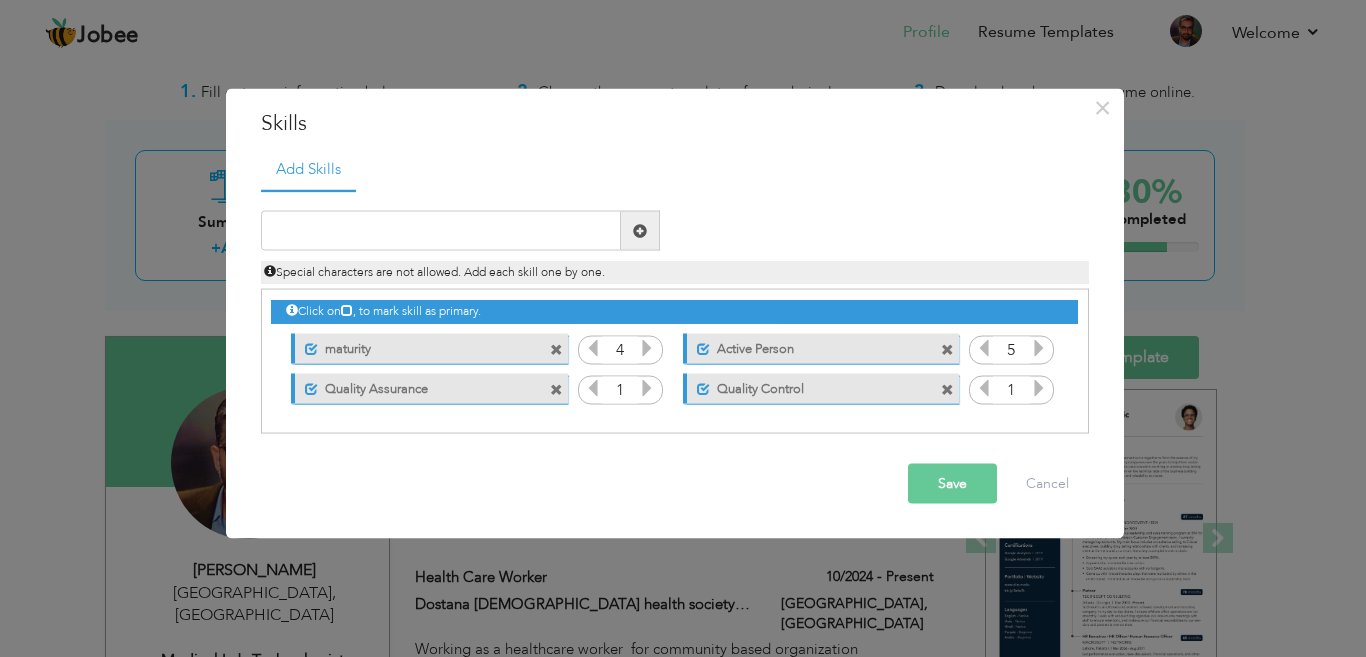 click at bounding box center [593, 348] 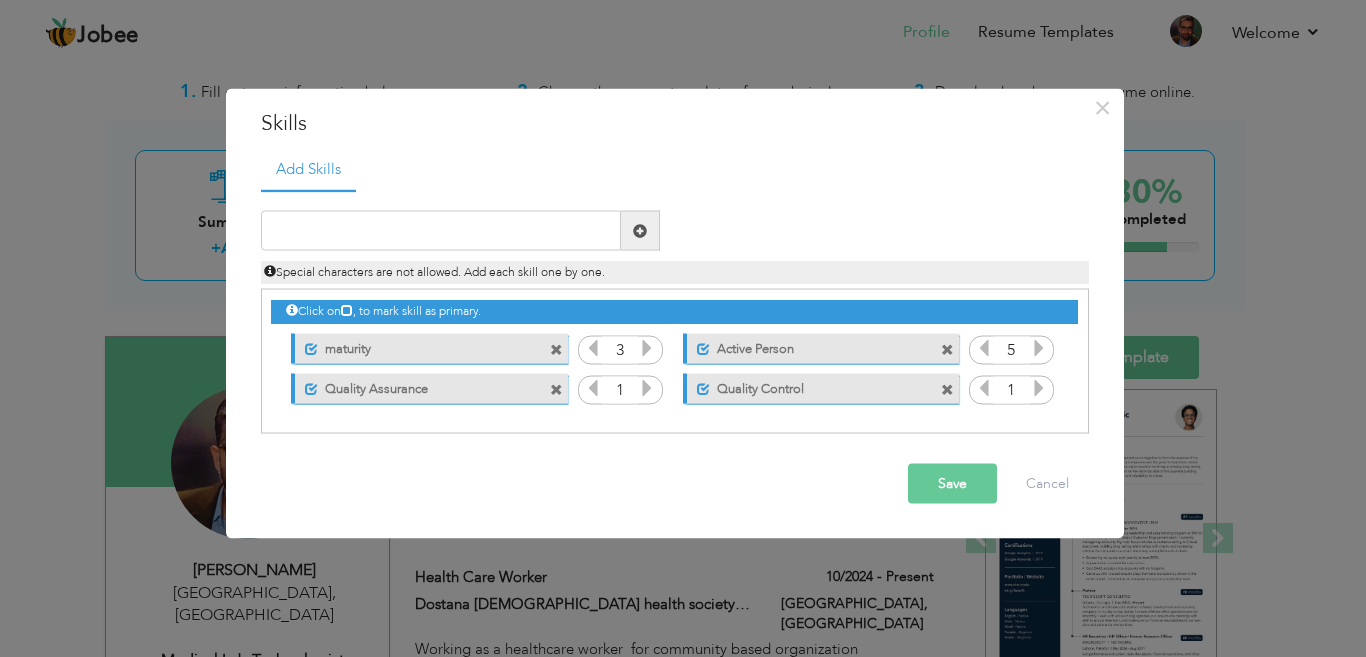 click at bounding box center (593, 348) 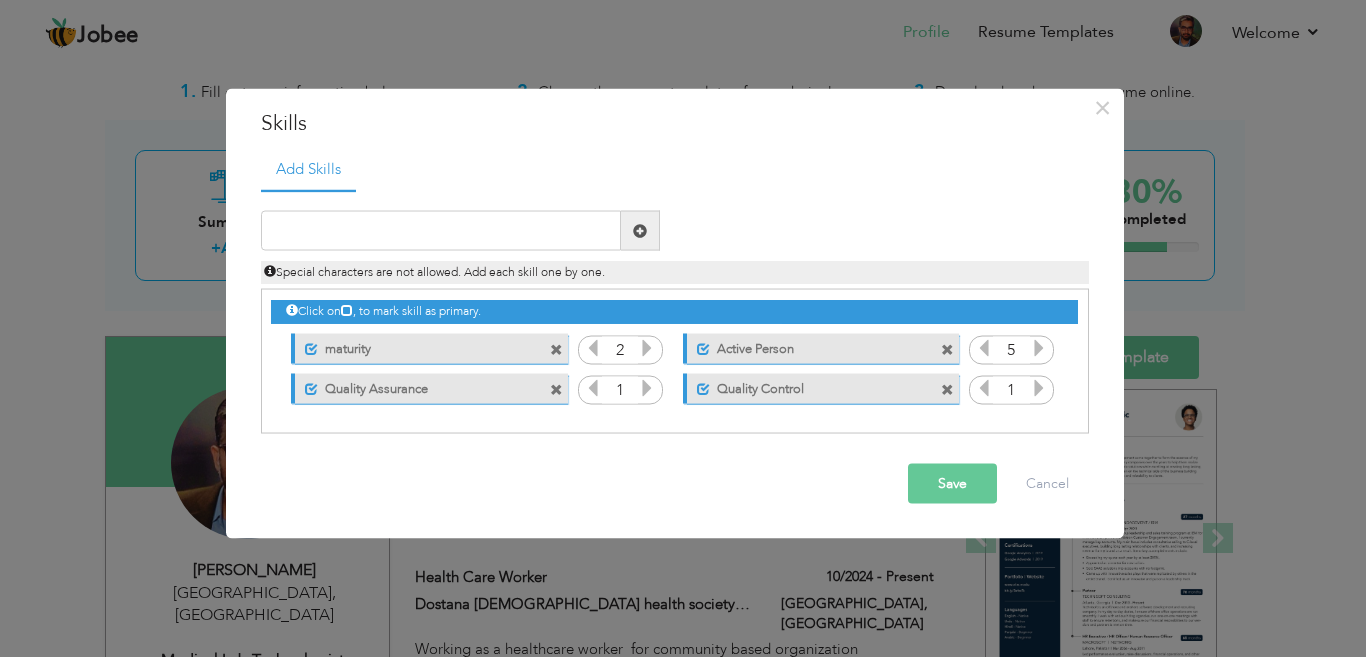click at bounding box center [593, 348] 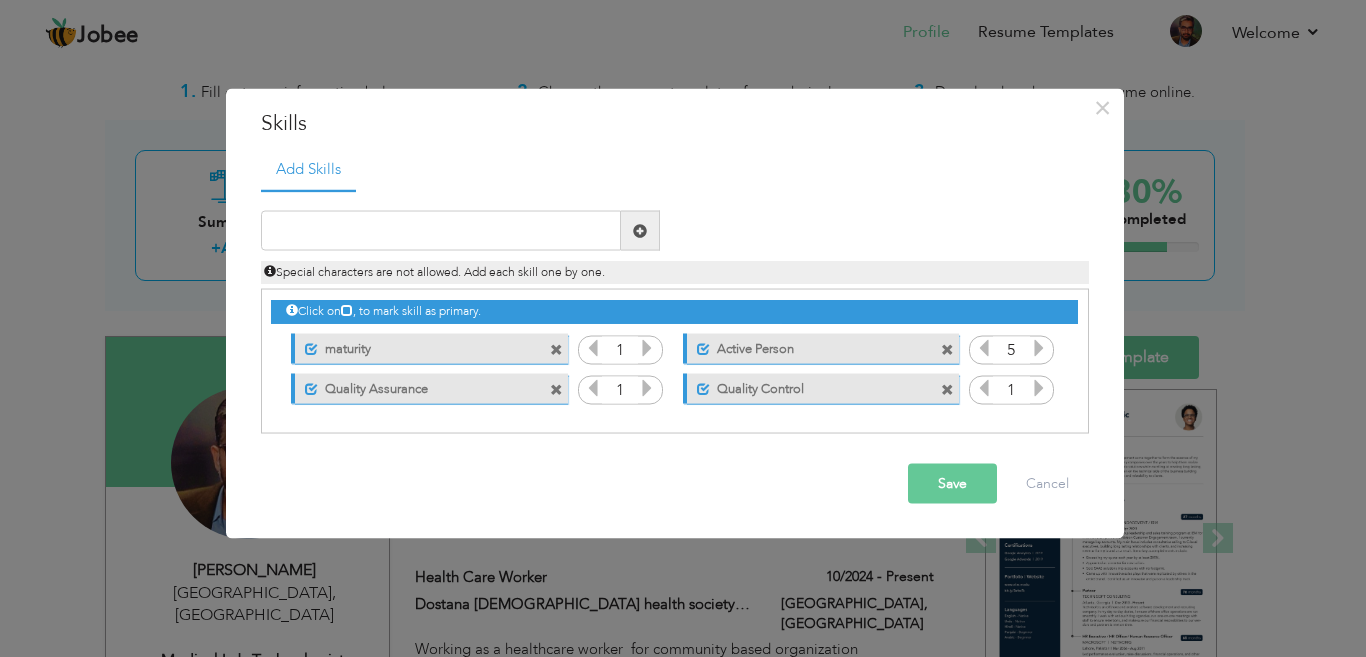 click at bounding box center (593, 348) 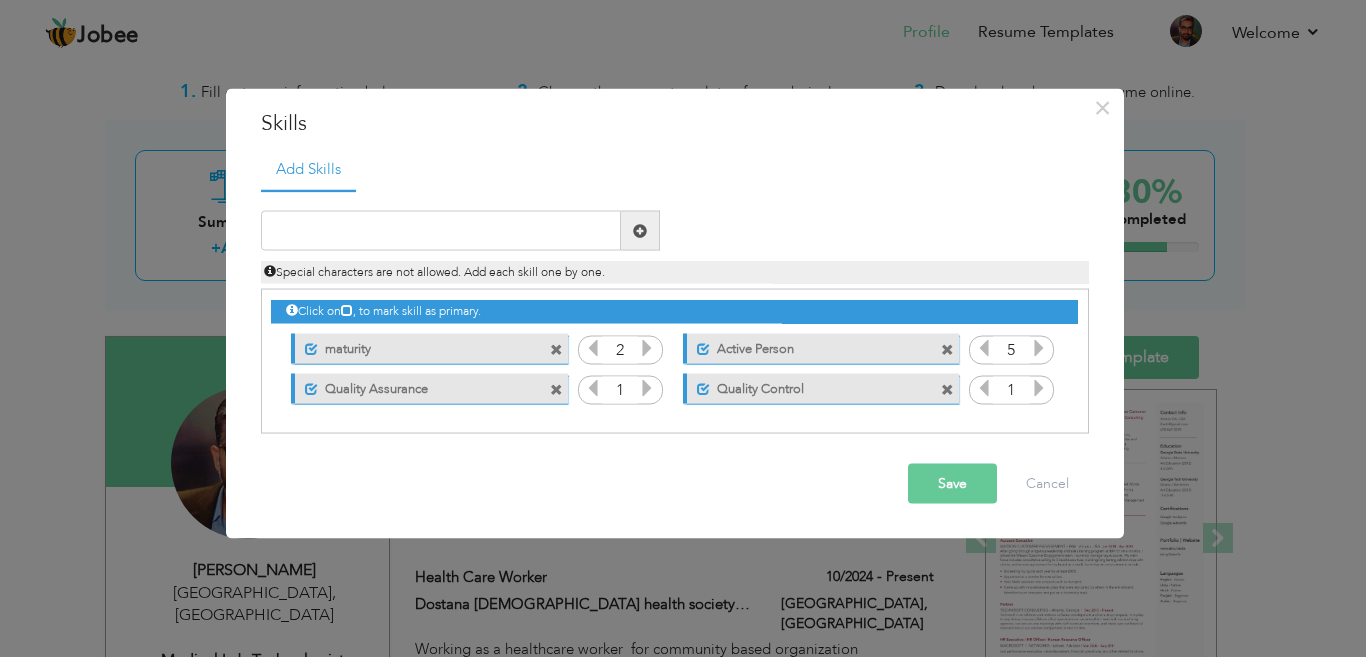 click at bounding box center [1039, 348] 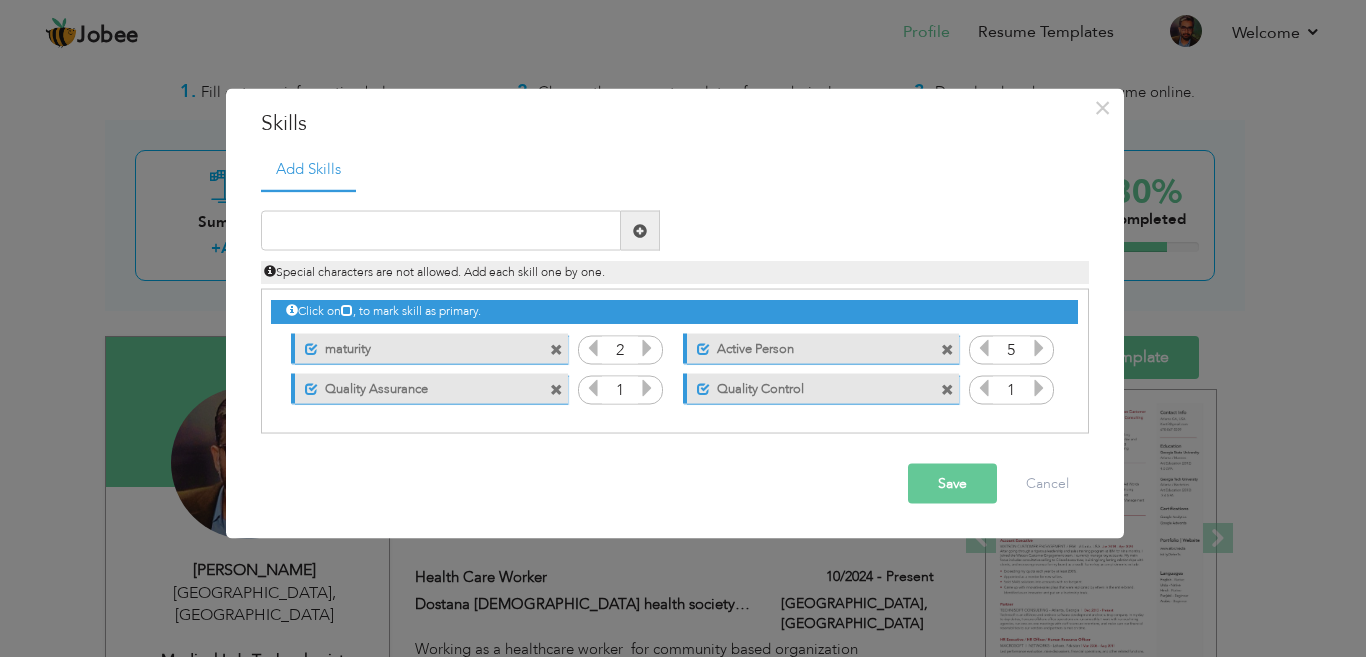 click at bounding box center [984, 348] 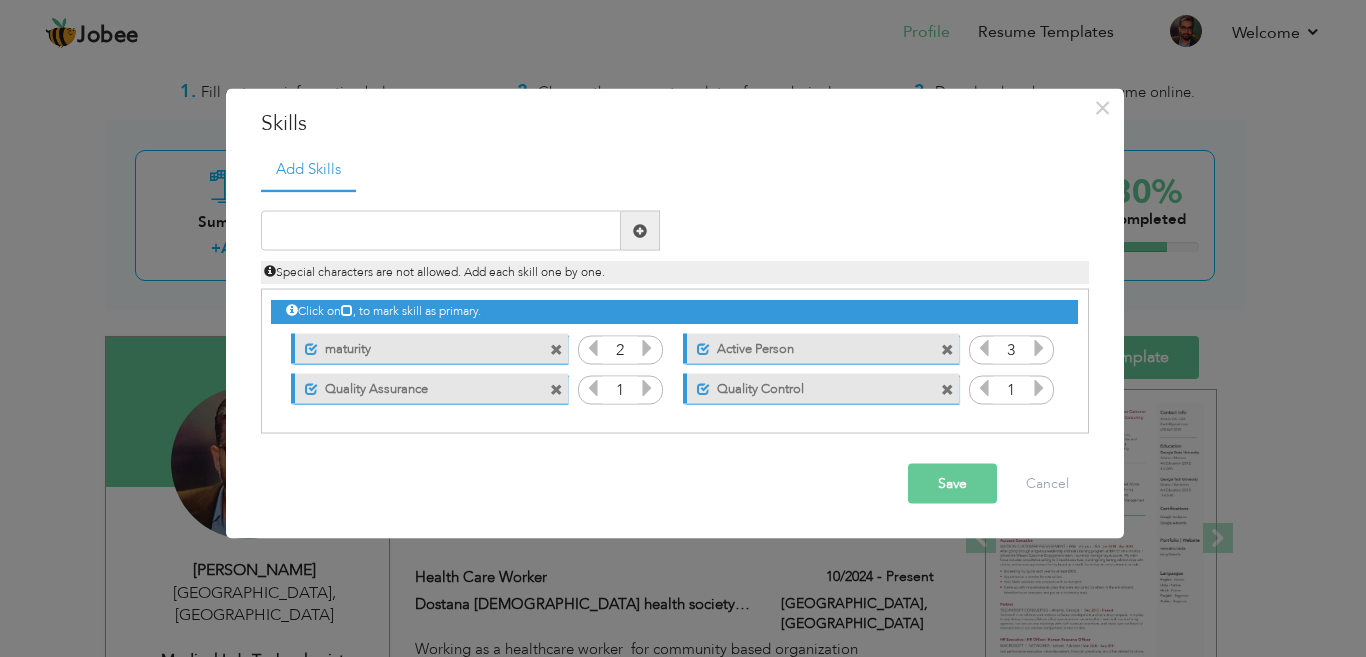 click at bounding box center (984, 348) 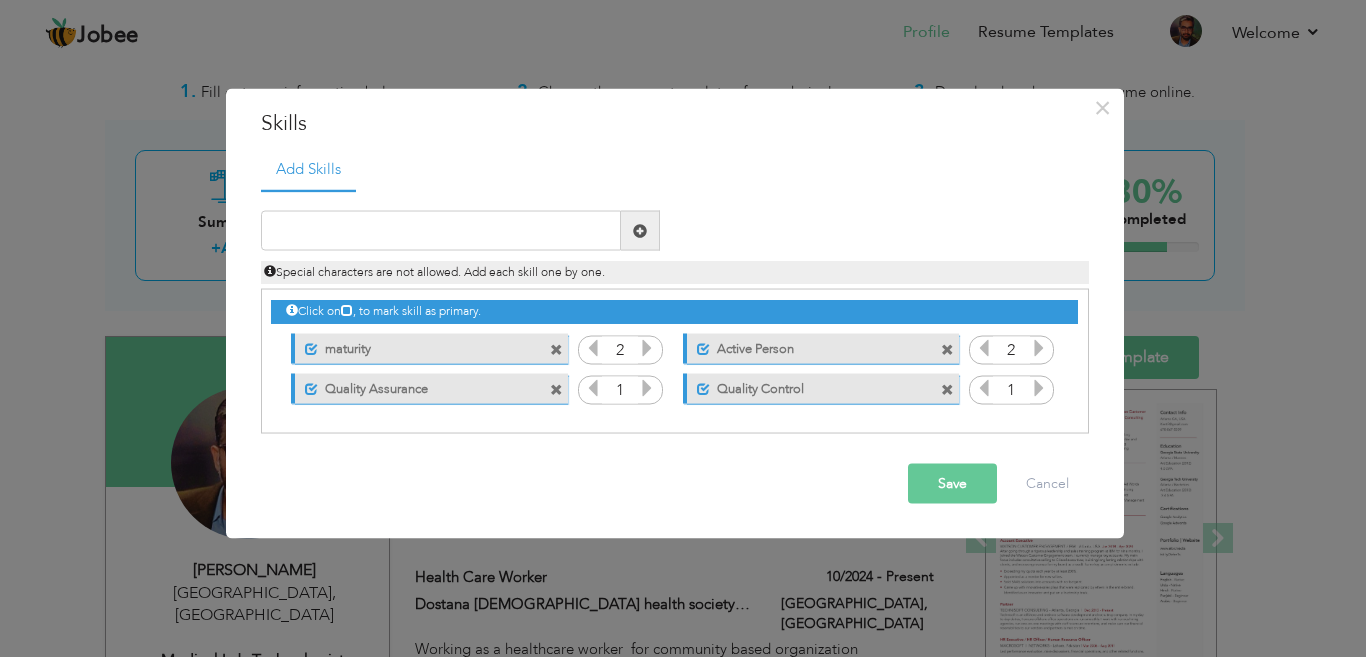 click at bounding box center [984, 348] 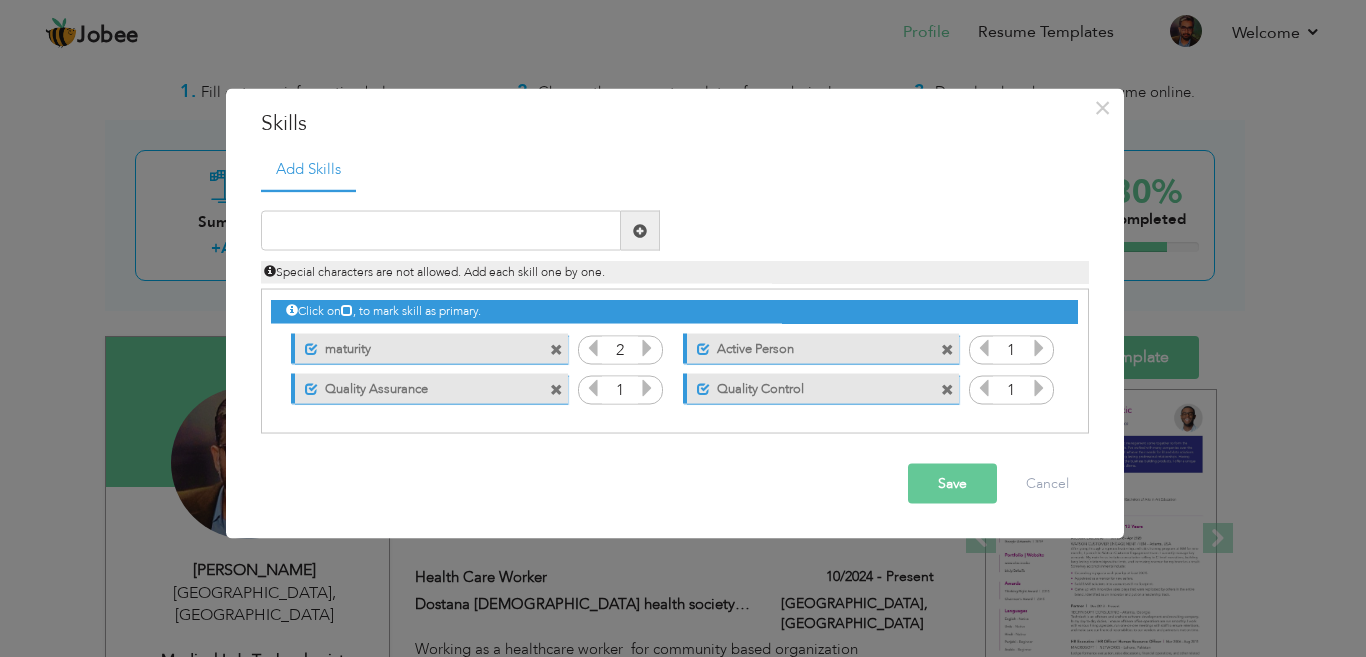 click at bounding box center [1039, 388] 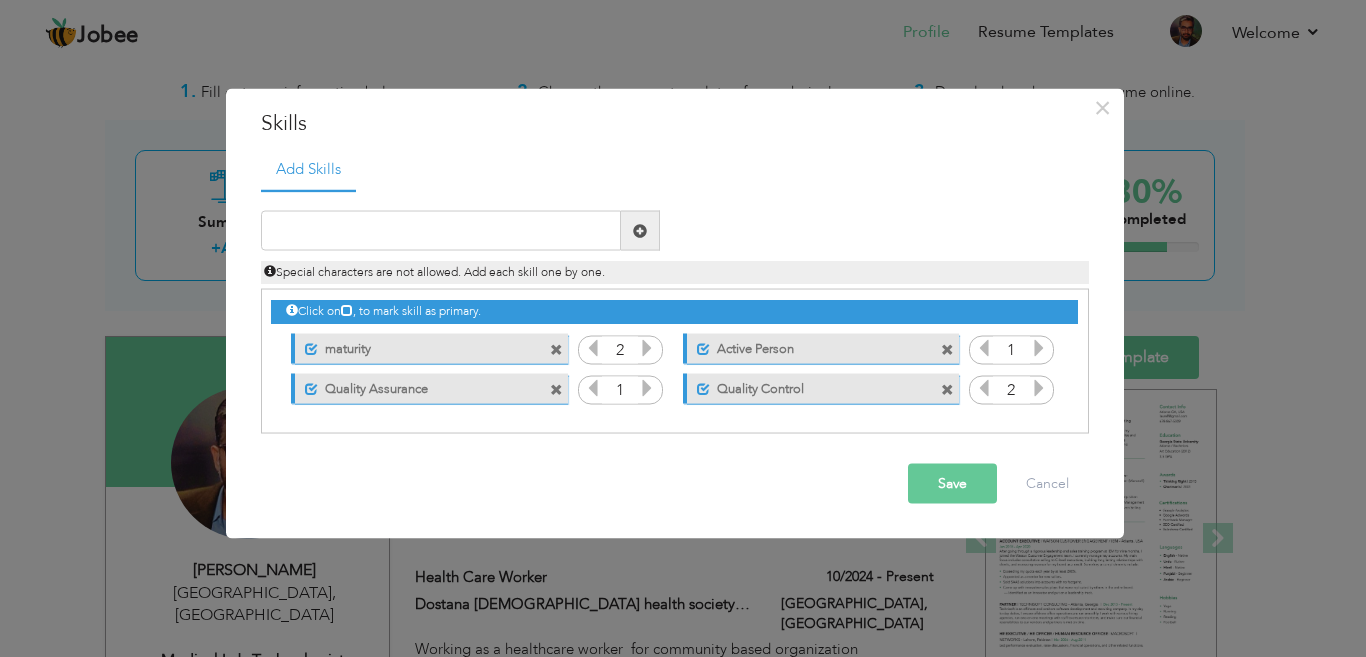 click at bounding box center (647, 348) 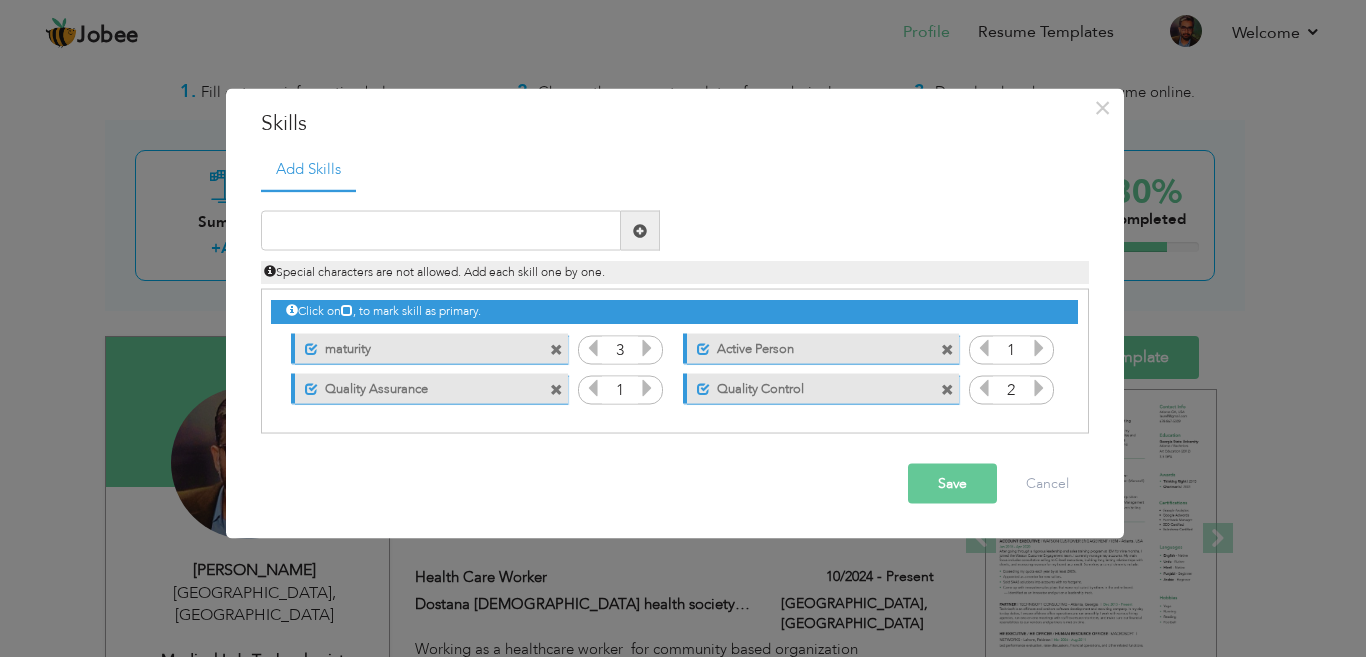 click at bounding box center (647, 348) 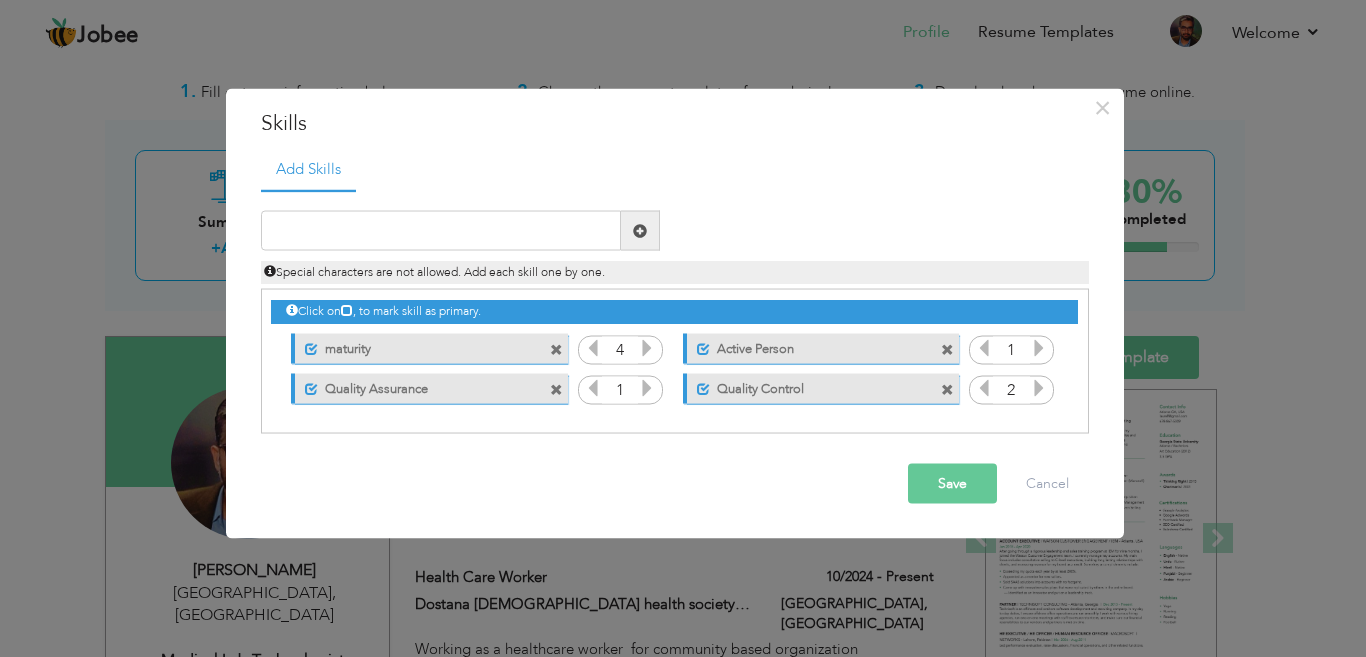 click at bounding box center [647, 348] 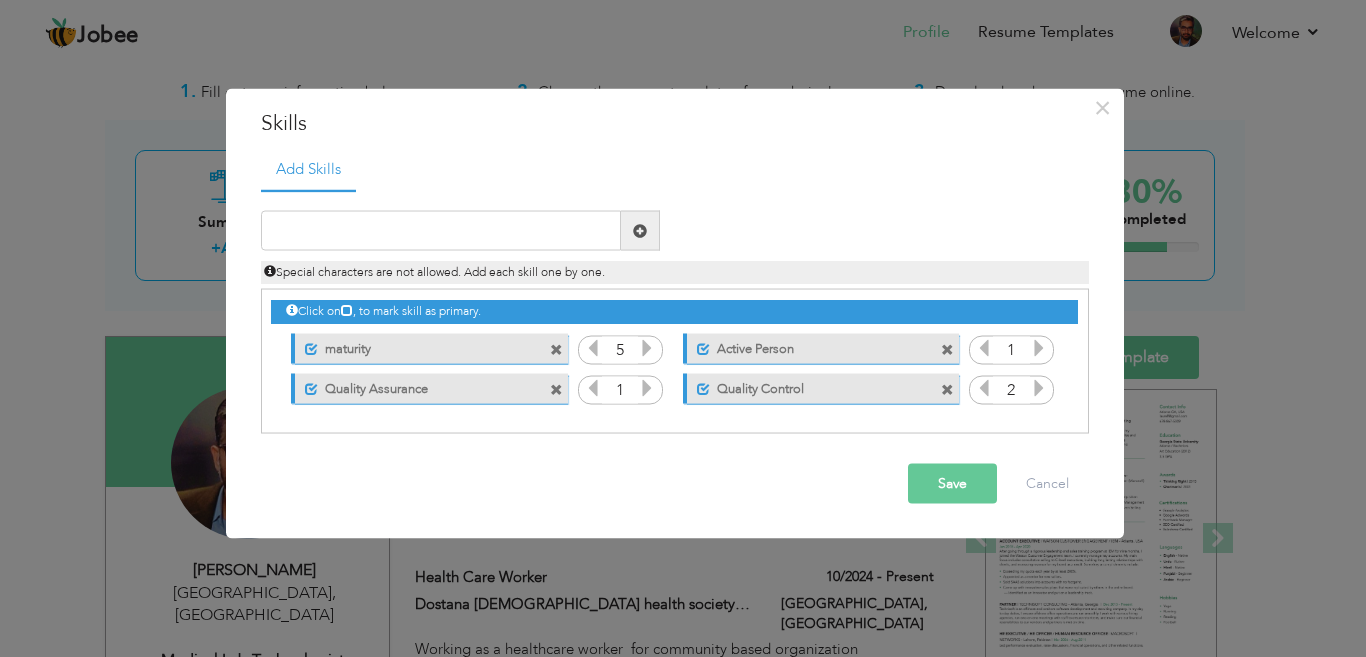 click at bounding box center [647, 348] 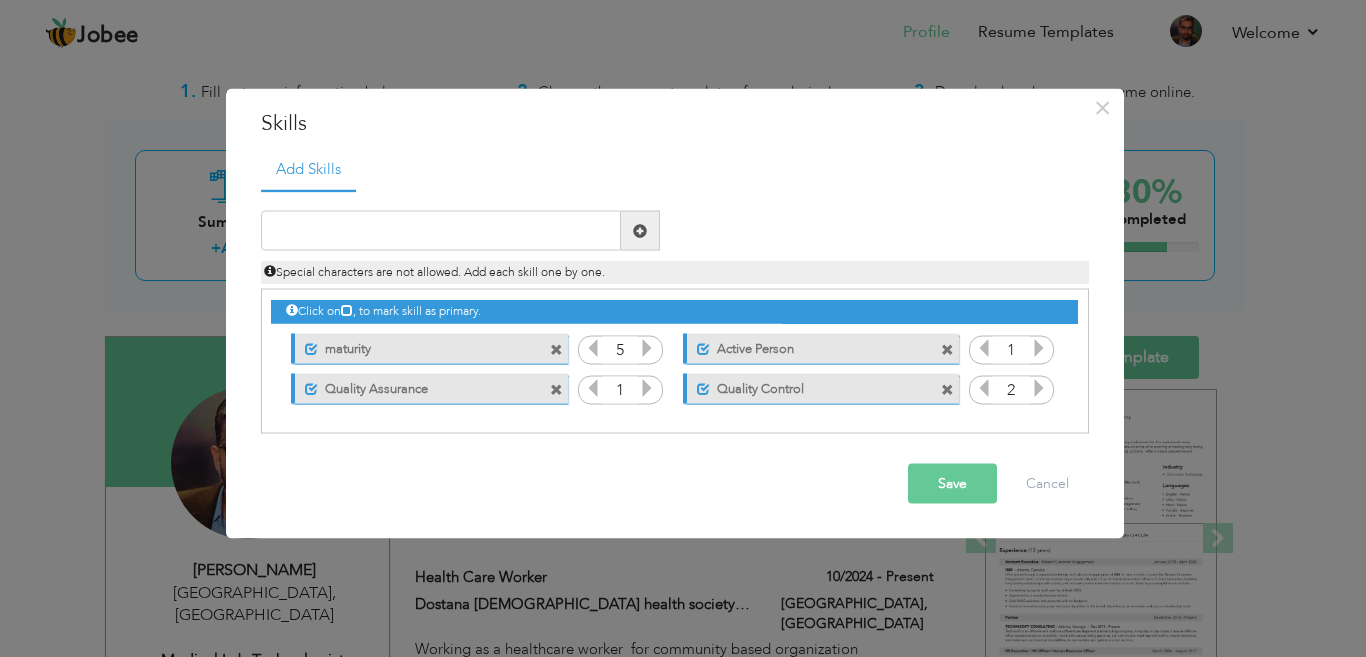 click at bounding box center [1039, 348] 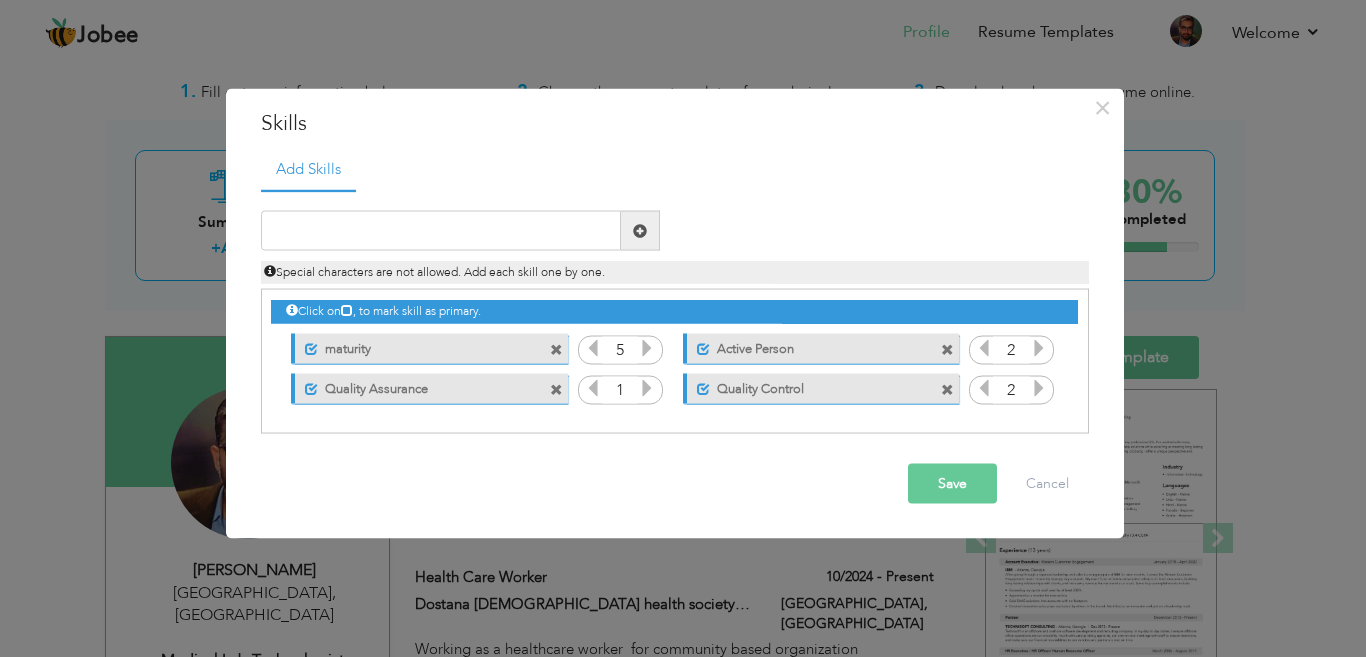 click at bounding box center (1039, 348) 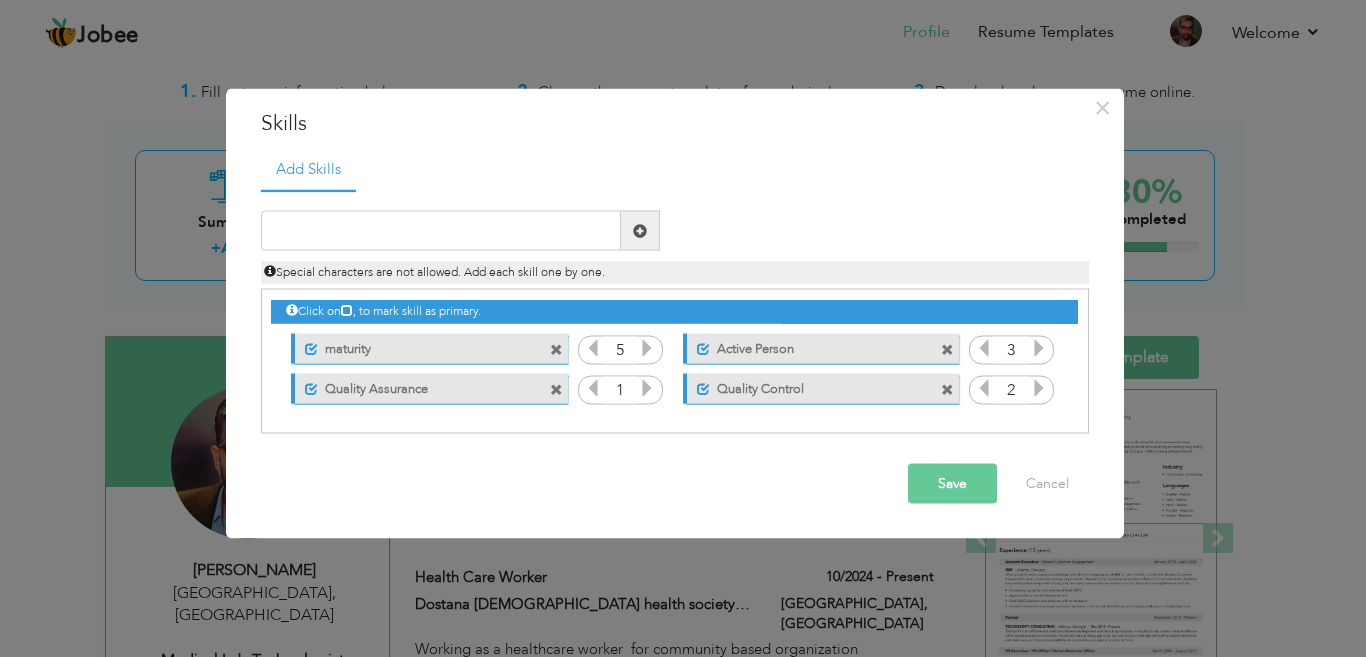 click at bounding box center (1039, 348) 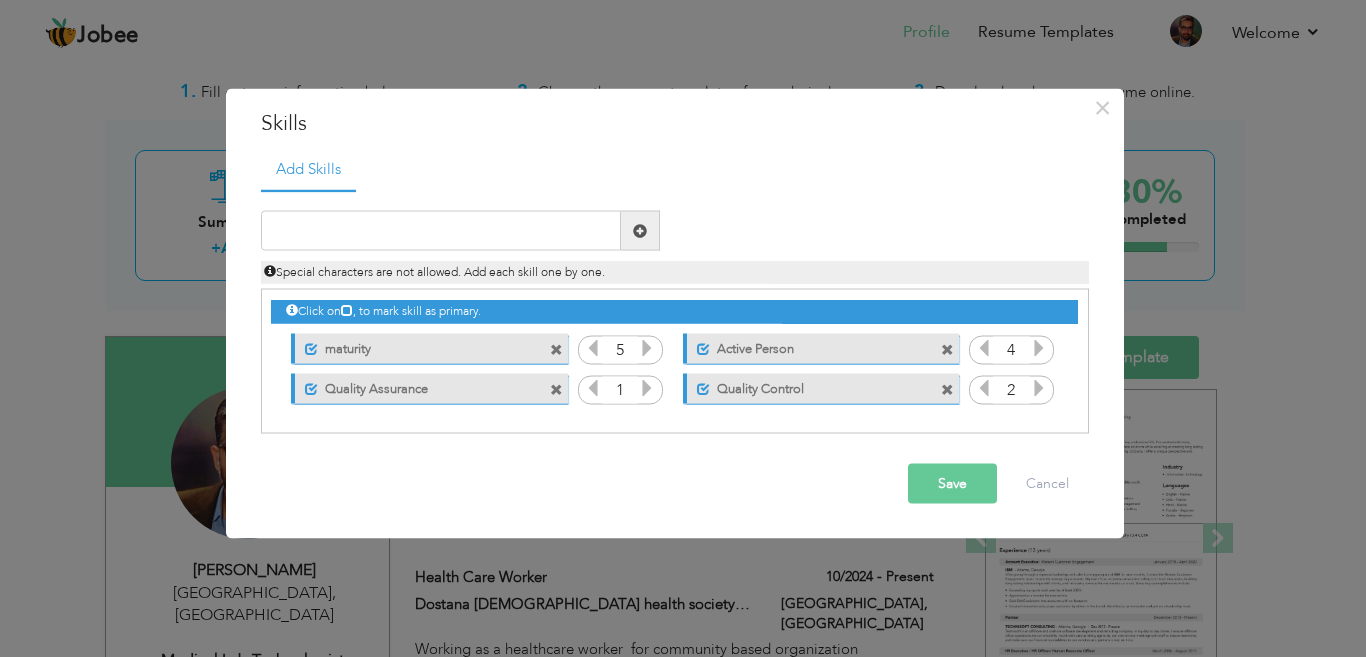 click at bounding box center [1039, 348] 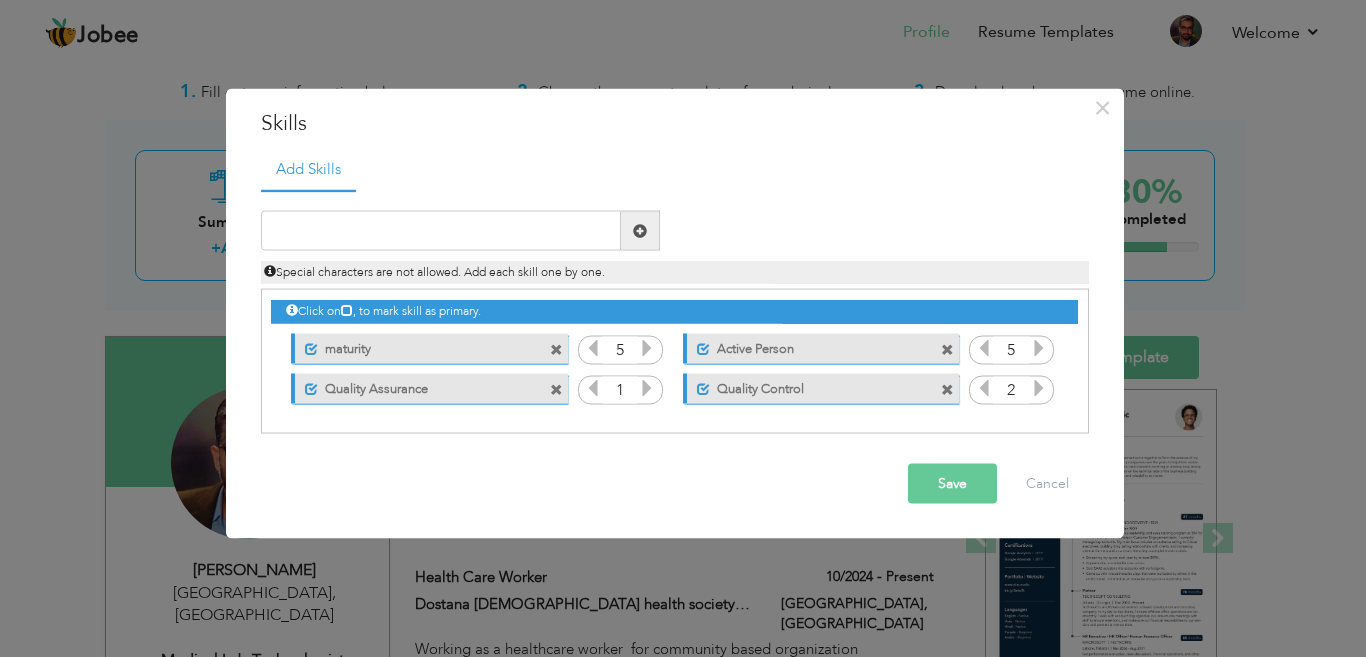 click at bounding box center [1039, 348] 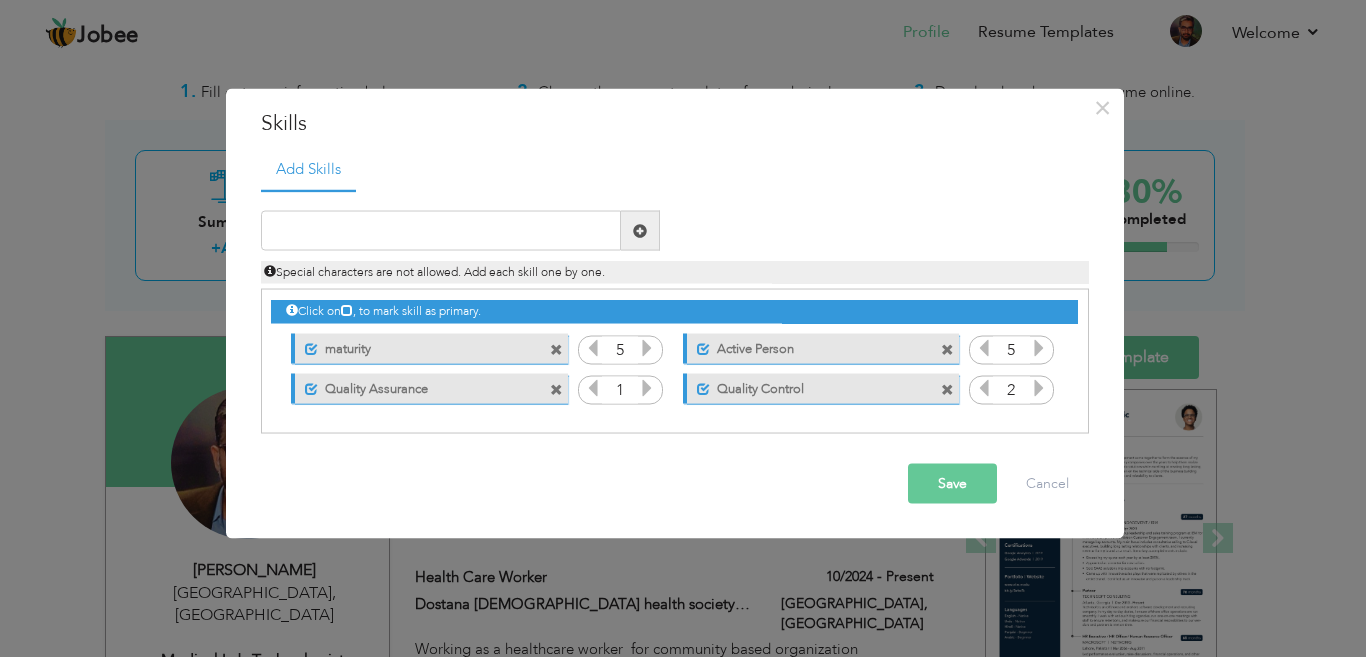 click at bounding box center (1039, 388) 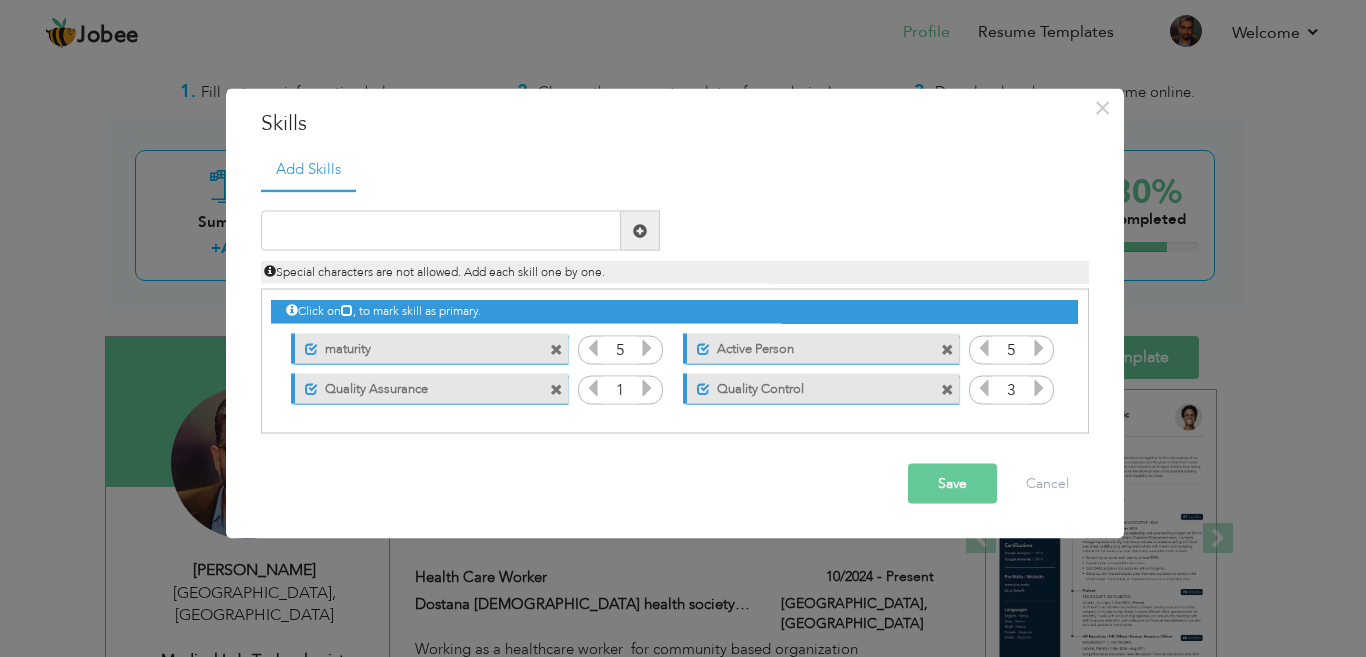 click at bounding box center [1039, 388] 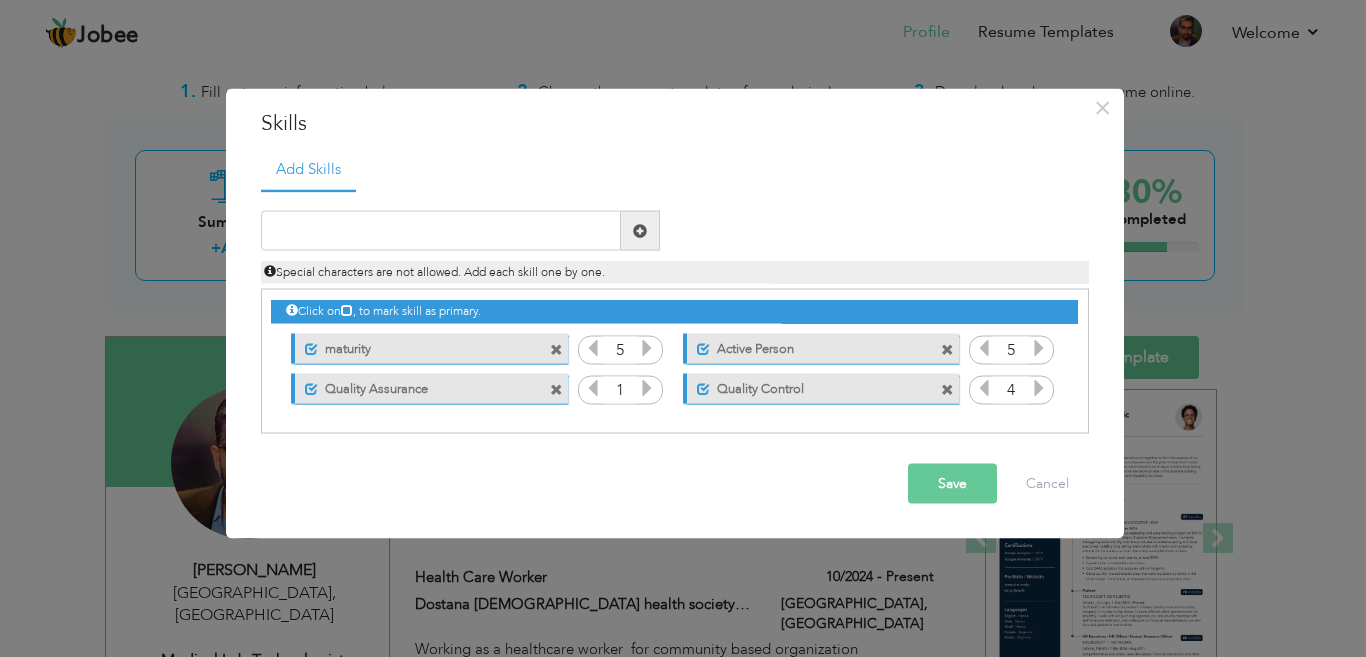 click at bounding box center (1039, 388) 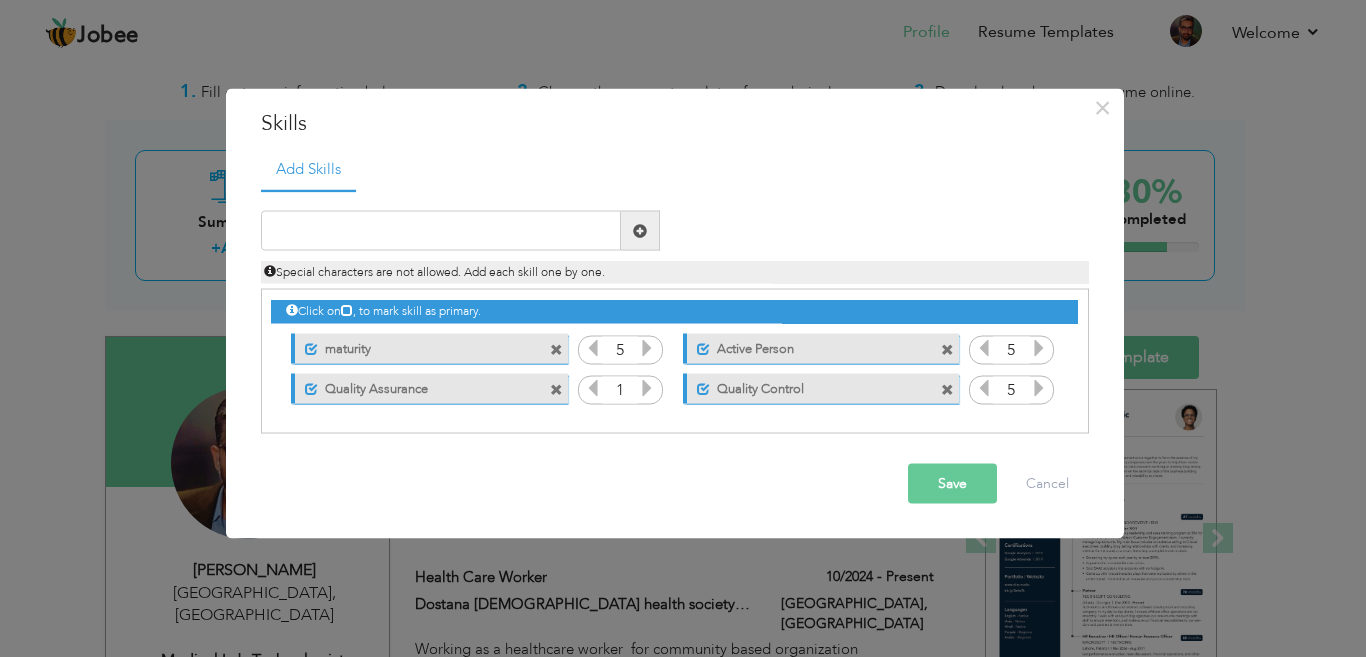 click at bounding box center [1039, 388] 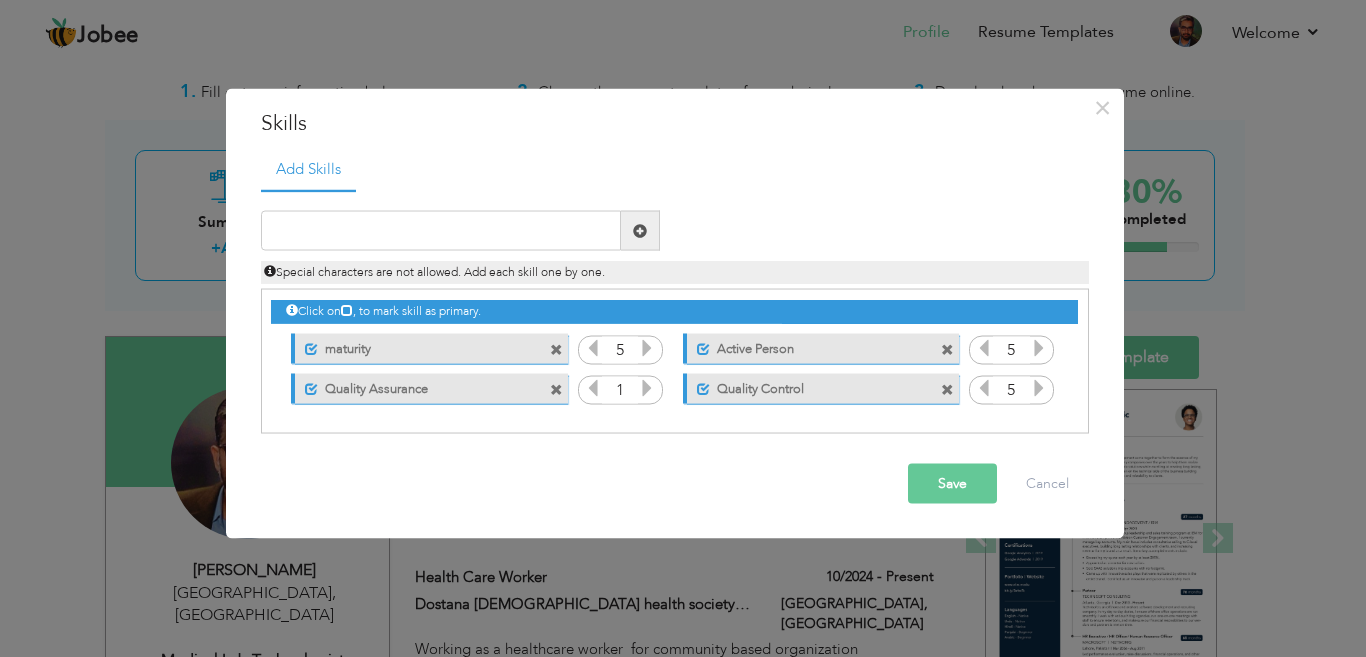 click at bounding box center (647, 388) 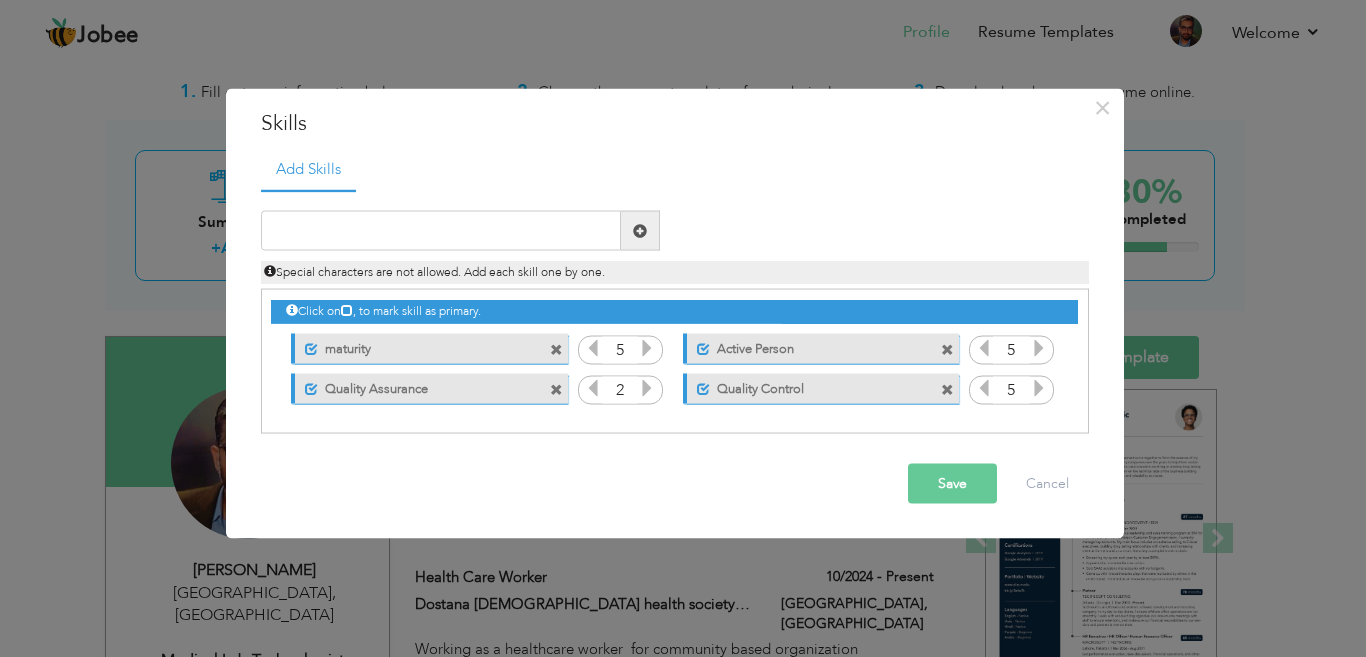 click at bounding box center [647, 388] 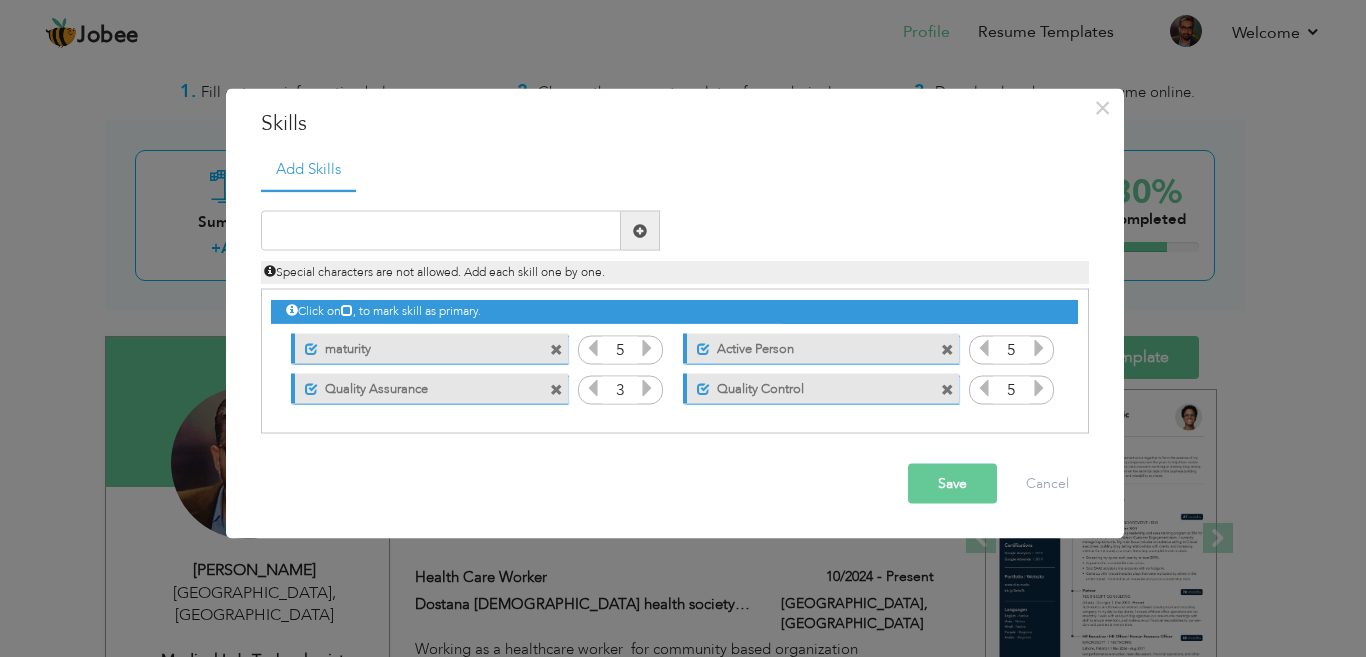 click at bounding box center [647, 388] 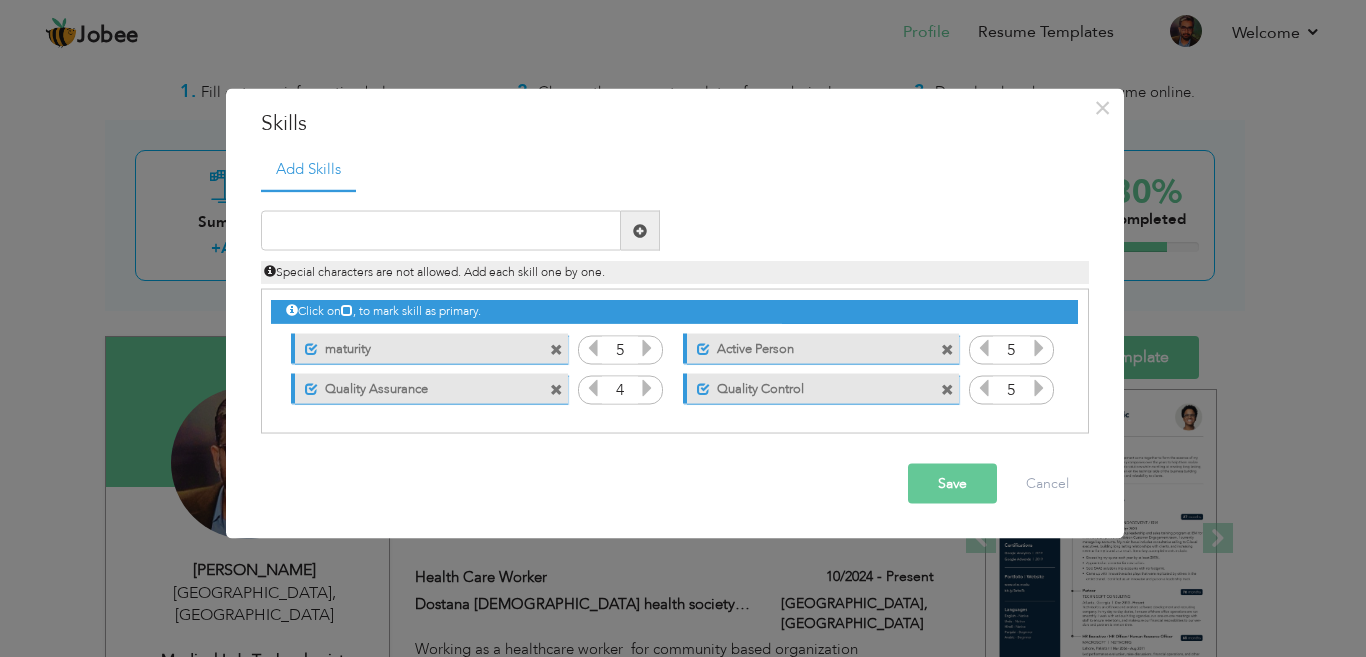 click at bounding box center [647, 388] 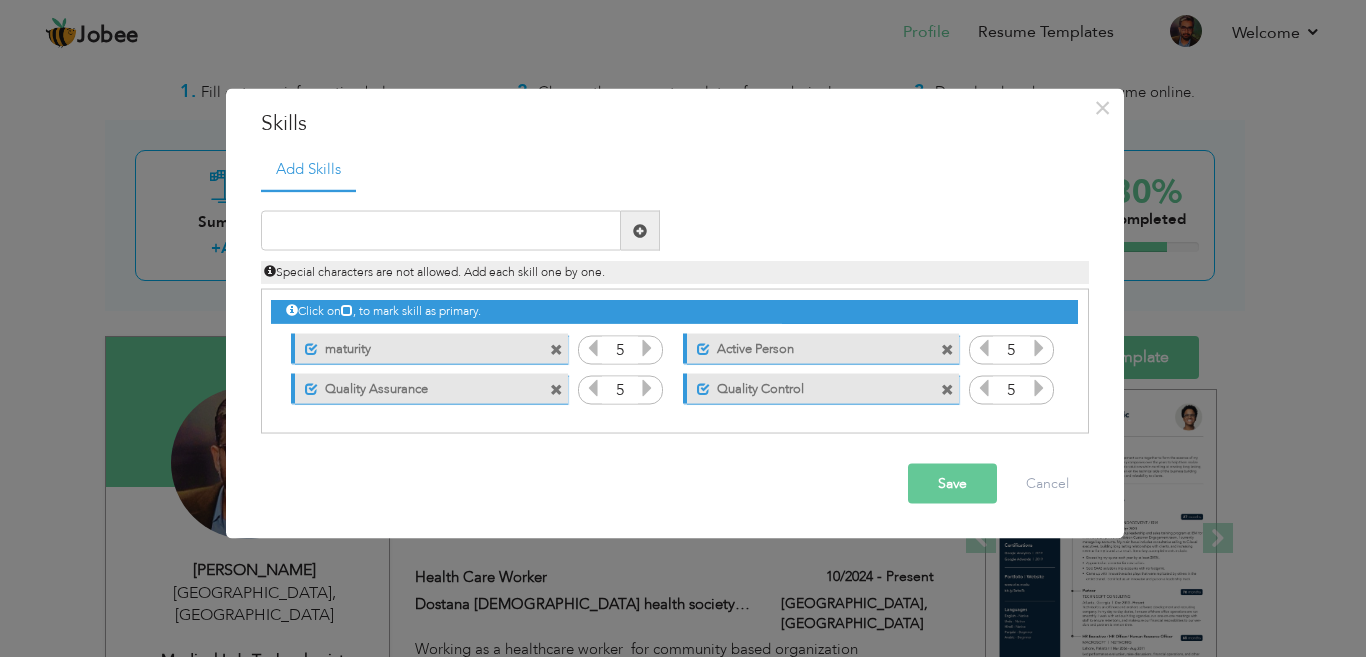 click at bounding box center (647, 388) 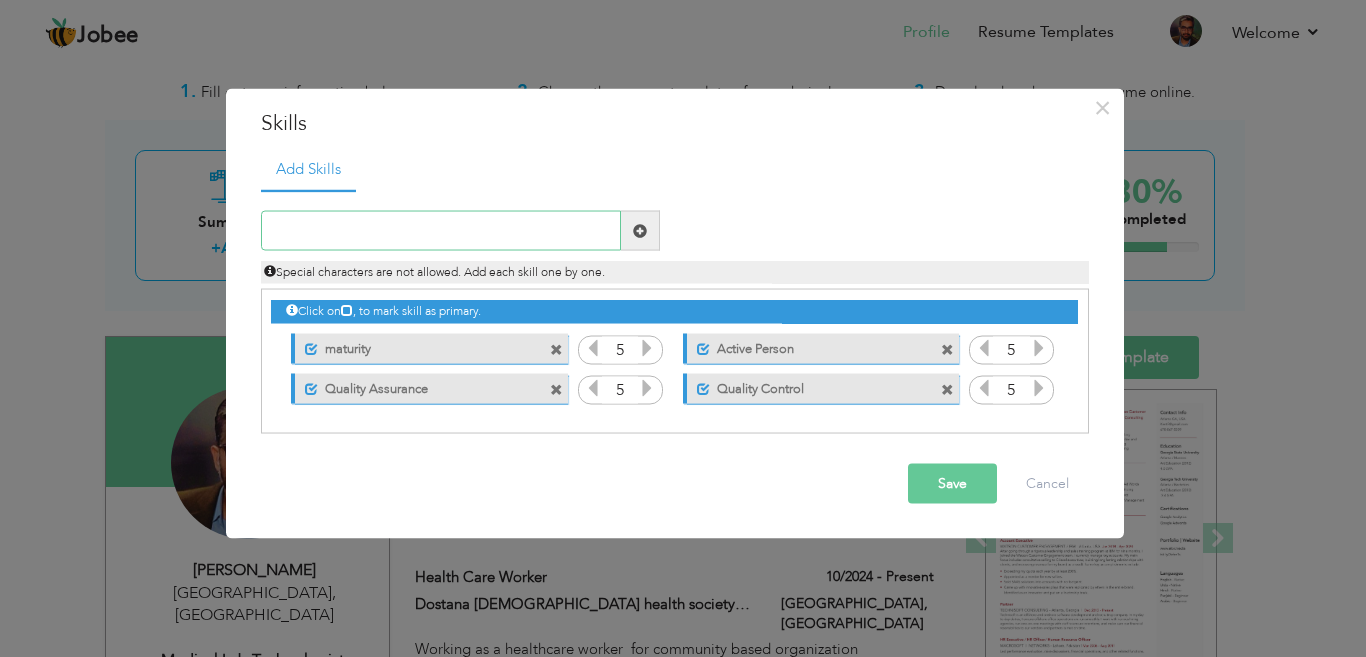 click at bounding box center [441, 231] 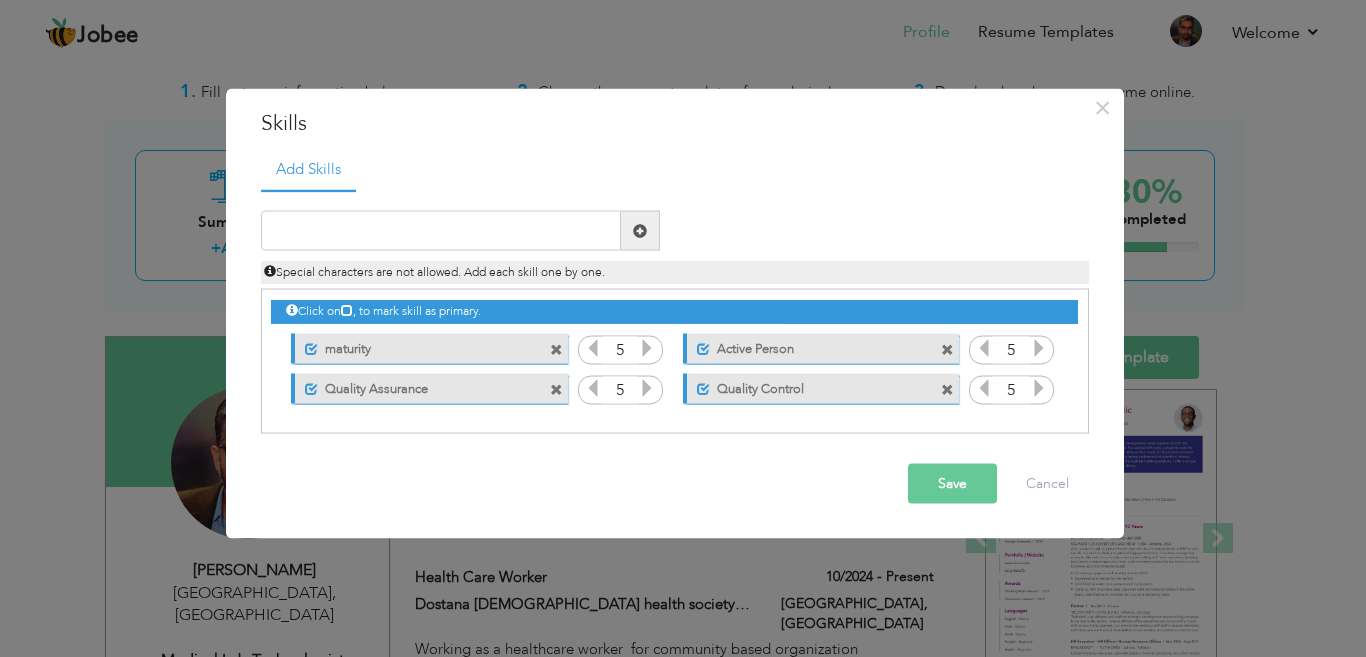click on "Save" at bounding box center (952, 484) 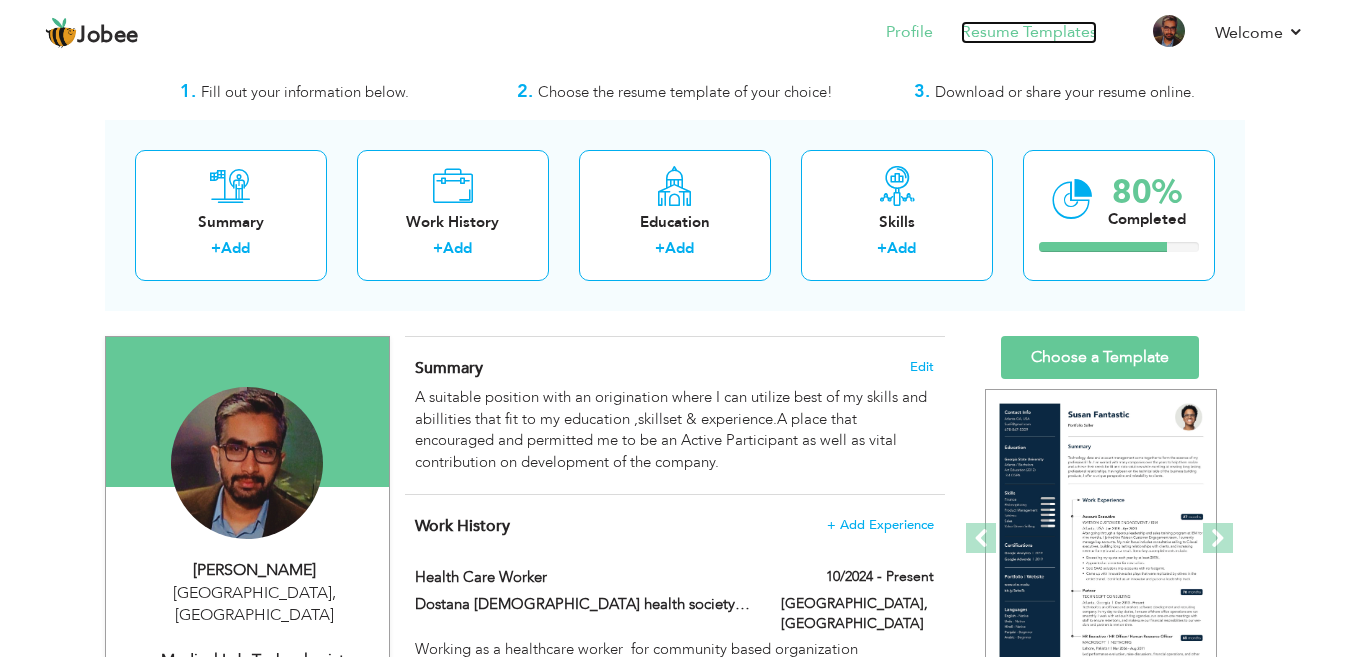 click on "Resume Templates" at bounding box center [1029, 32] 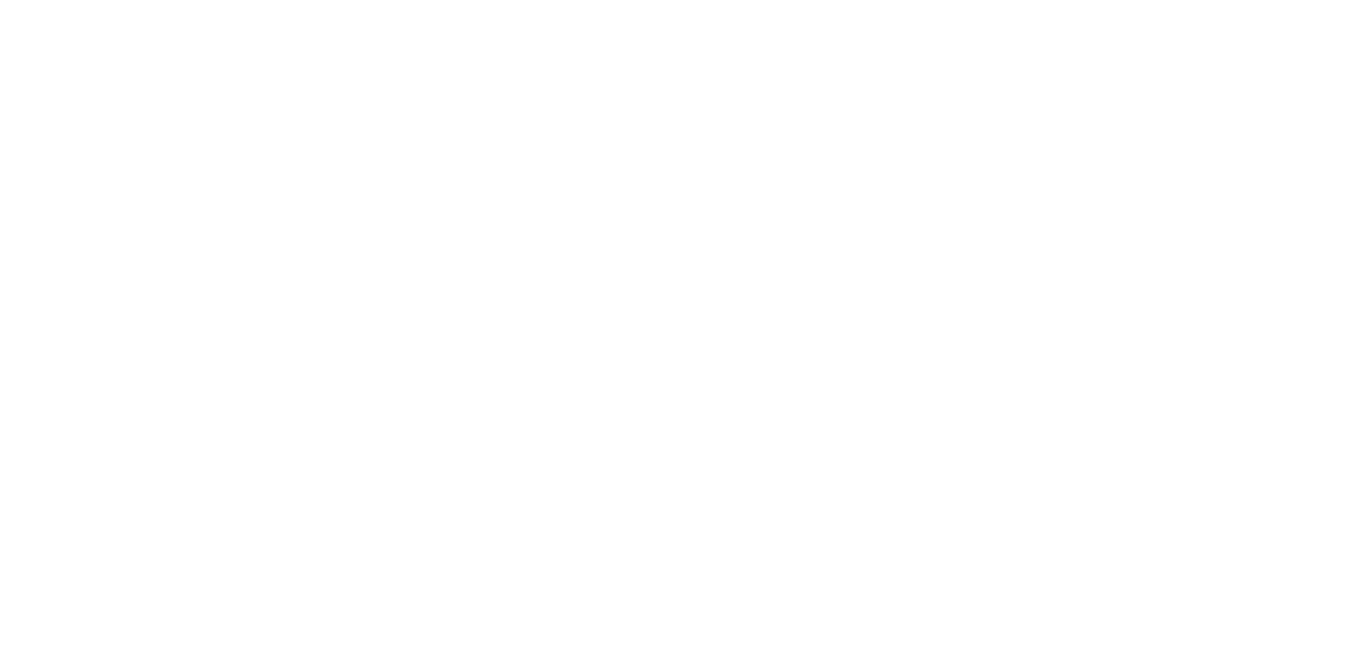 scroll, scrollTop: 0, scrollLeft: 0, axis: both 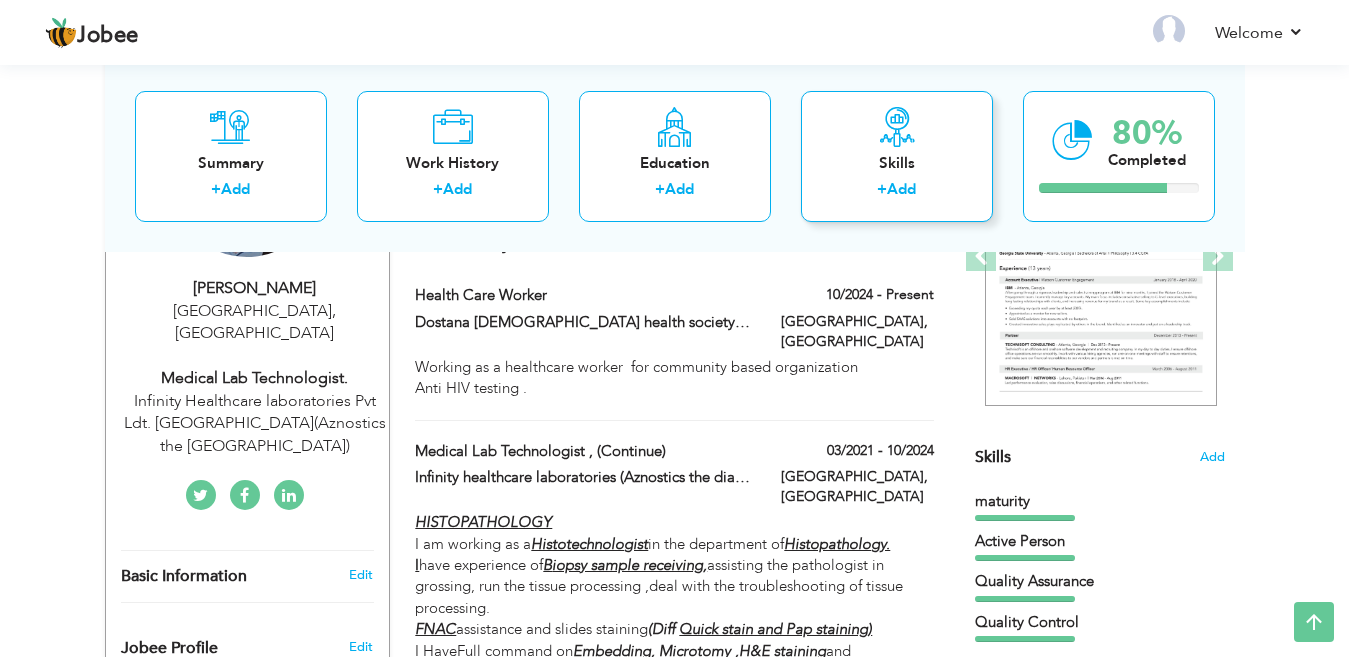 click on "Skills
+  Add" at bounding box center [897, 155] 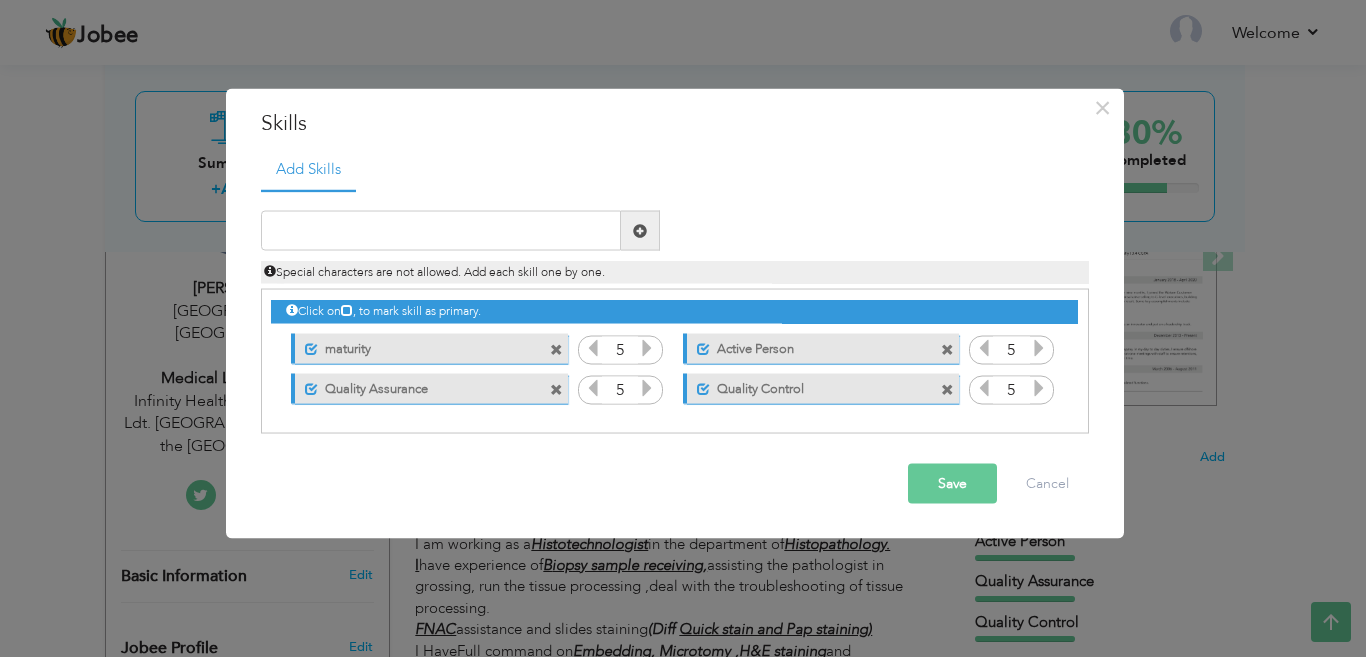click on "maturity" at bounding box center (417, 345) 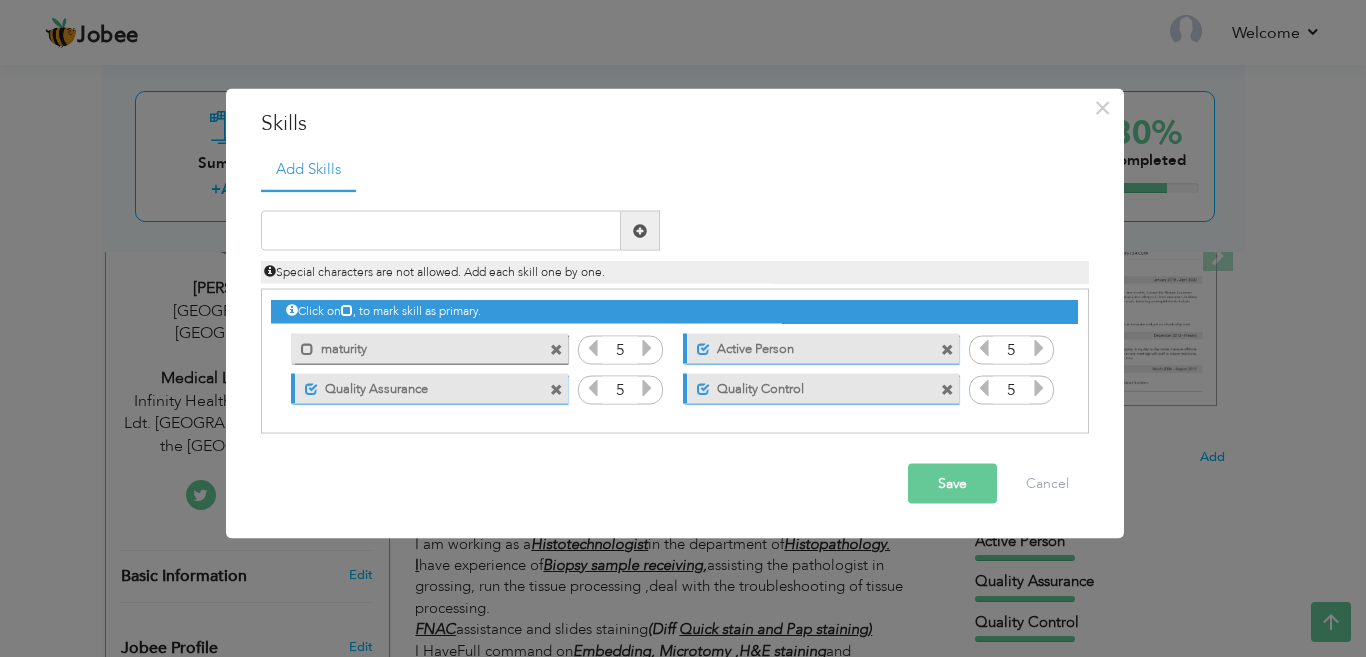 click at bounding box center (556, 349) 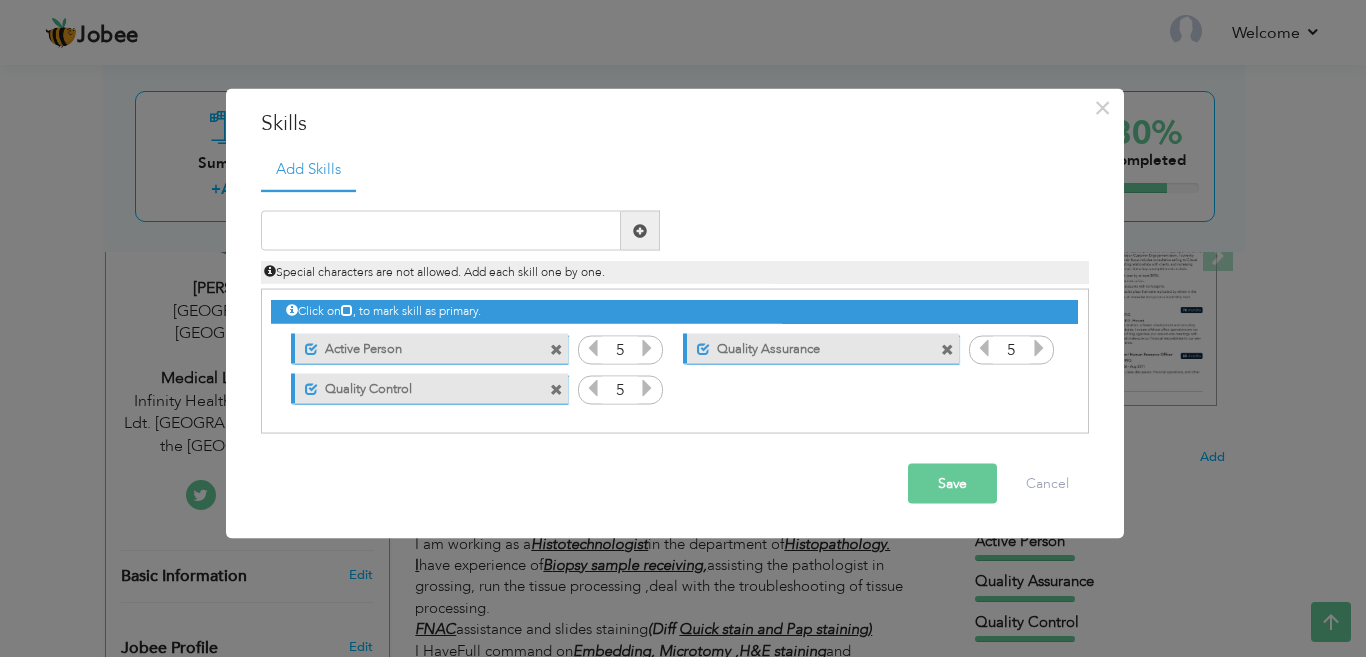 click on "Save" at bounding box center (952, 484) 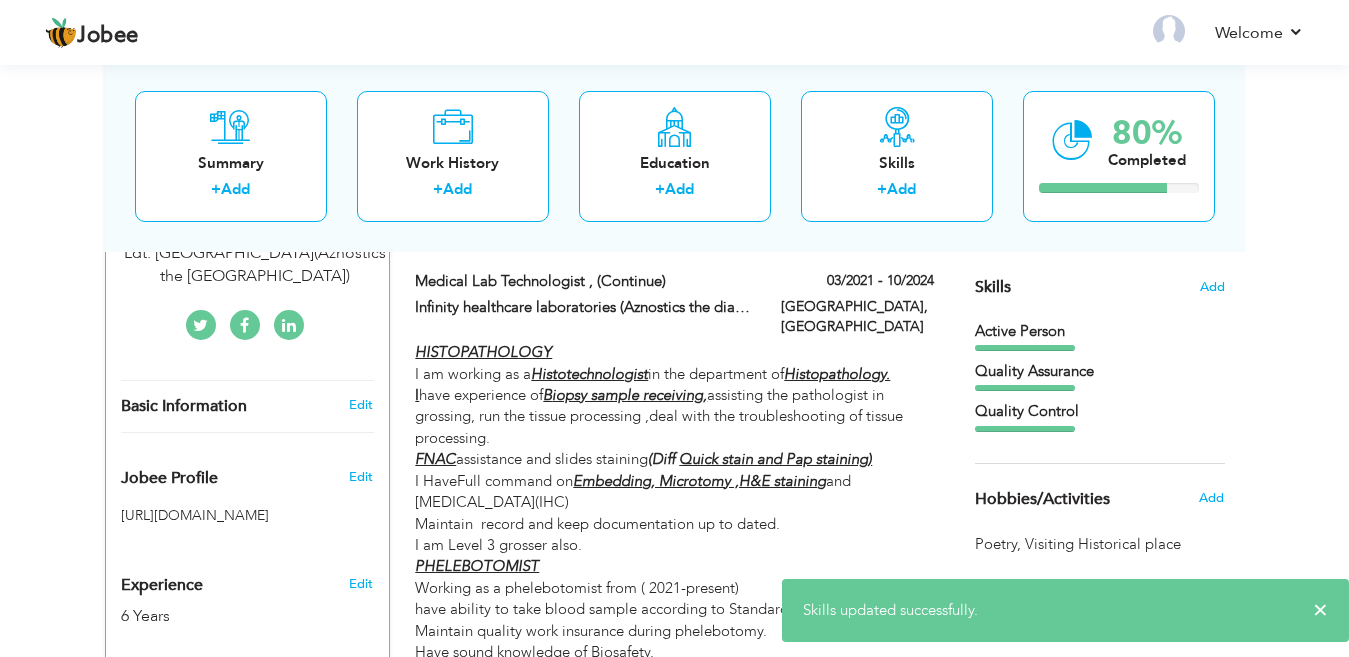 scroll, scrollTop: 496, scrollLeft: 0, axis: vertical 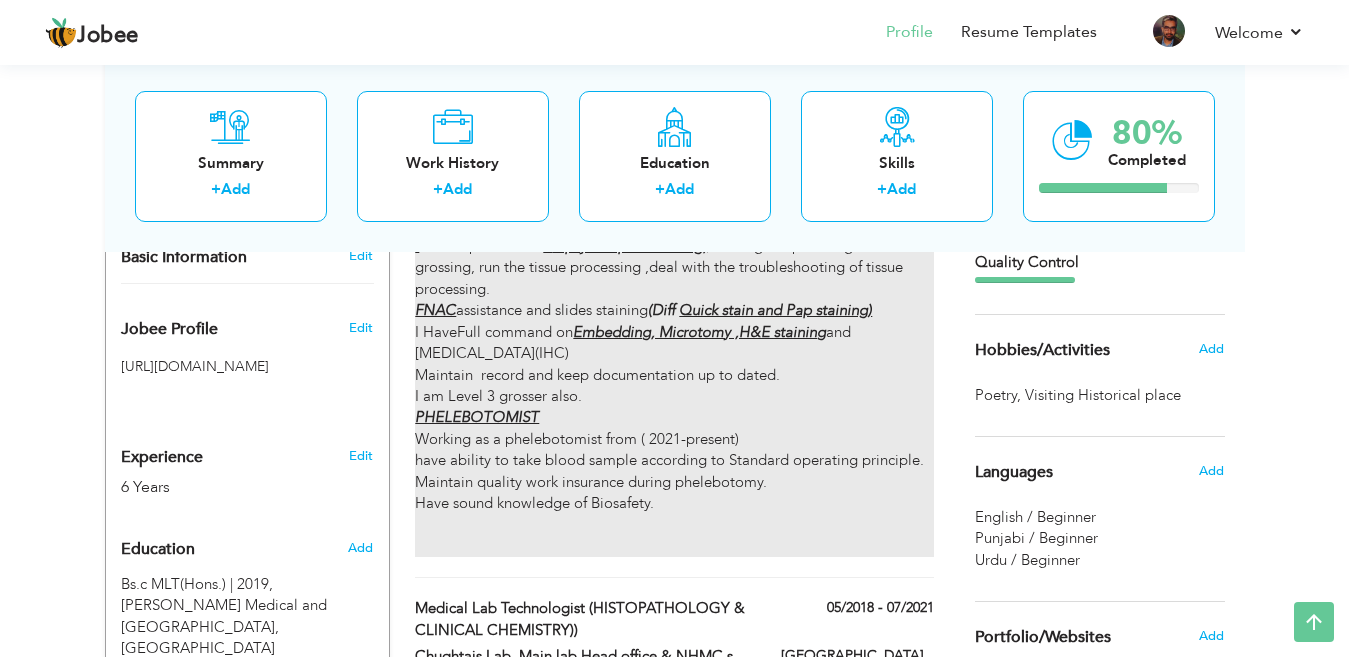 click on "HISTOPATHOLOGY
I am working as a  Histotechnologist  in the department of  Histopathology.
I  have experience of  B iopsy sample receiving,  assisting the pathologist in grossing, run the tissue processing ,deal with the troubleshooting of tissue processing.
FNAC  assistance and slides staining  (Diff   Quick stain and Pap staining)
I HaveFull command on  Embedding, Microtomy ,H&E staining  and Immunohistochemistry(IHC)
Maintain  record and keep documentation up to dated.
I am Level 3 grosser also.
PHELEBOTOMIST
Working as a phelebotomist from ( 2021-present)
have ability to take blood sample according to Standard operating principle.
Maintain quality work insurance during phelebotomy.
Have sound knowledge of Biosafety.
​​​​" at bounding box center (674, 375) 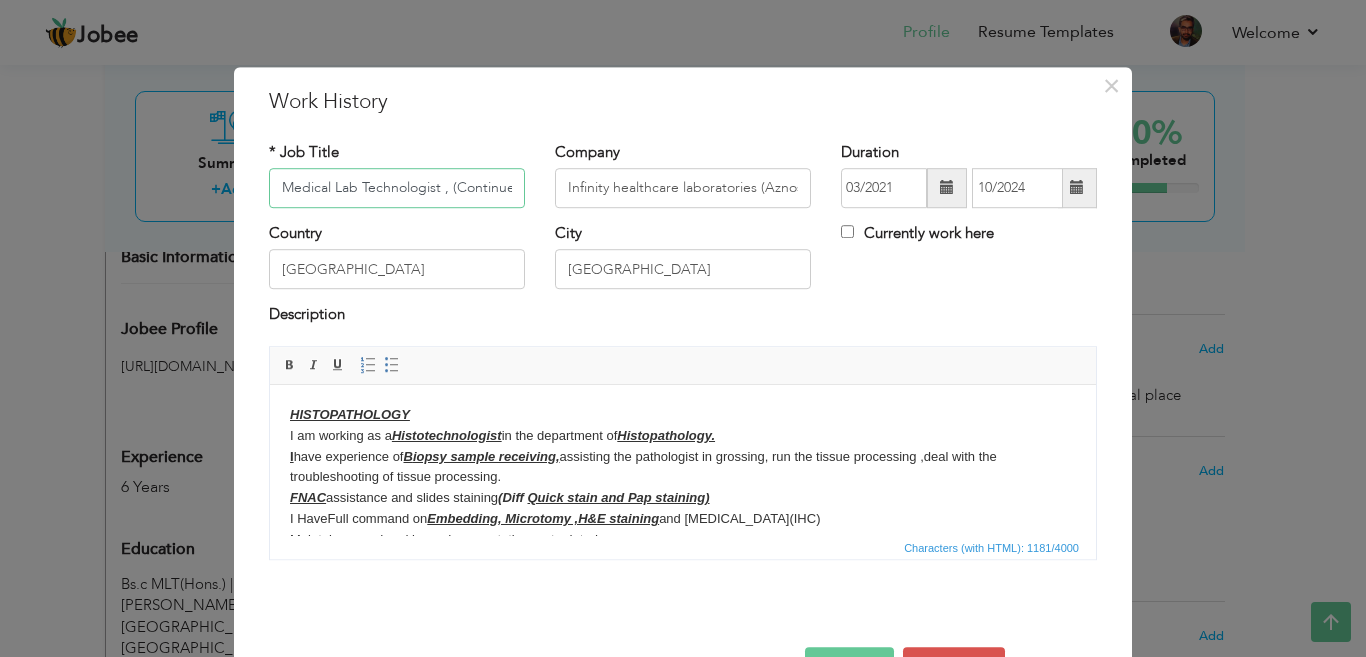 scroll, scrollTop: 0, scrollLeft: 4, axis: horizontal 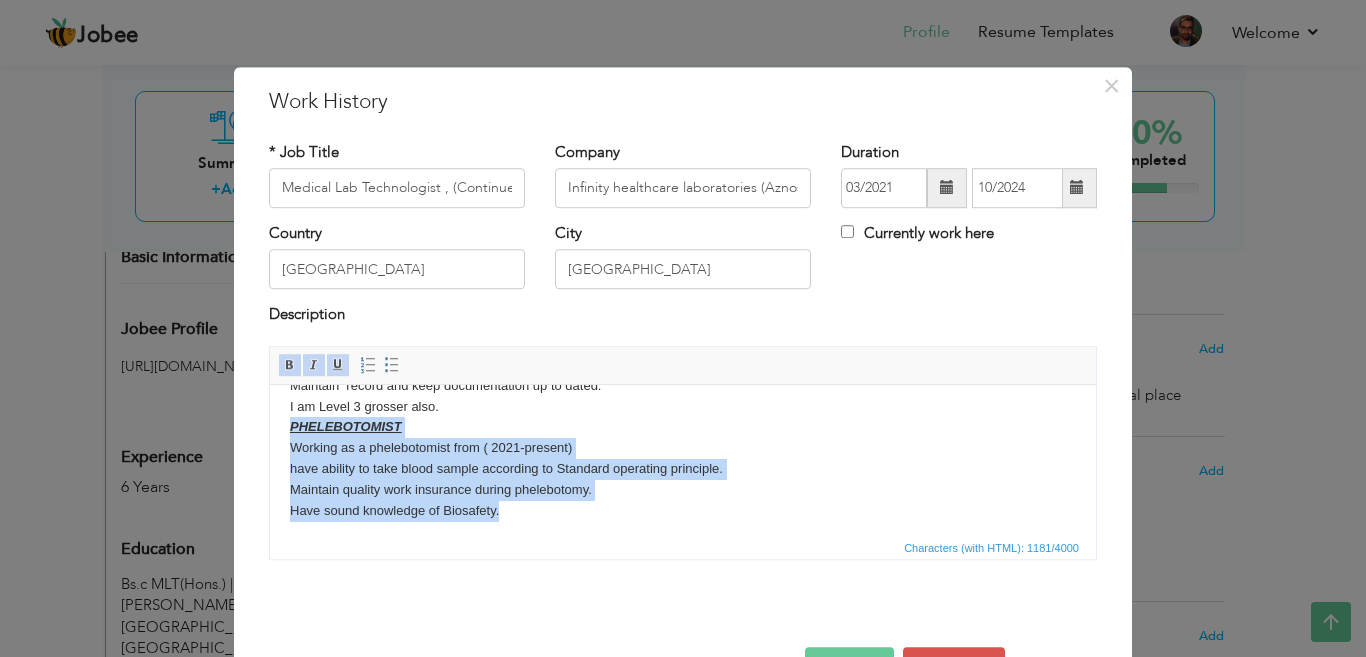 drag, startPoint x: 520, startPoint y: 513, endPoint x: 287, endPoint y: 425, distance: 249.06425 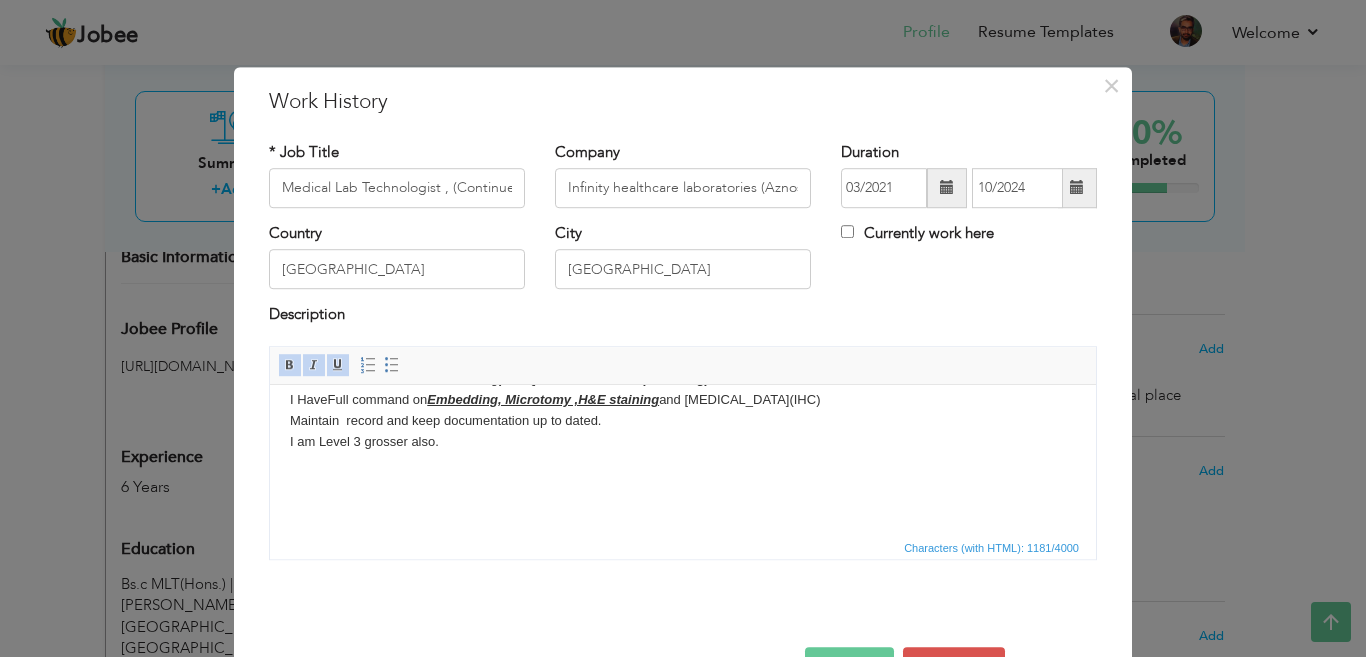 scroll, scrollTop: 119, scrollLeft: 0, axis: vertical 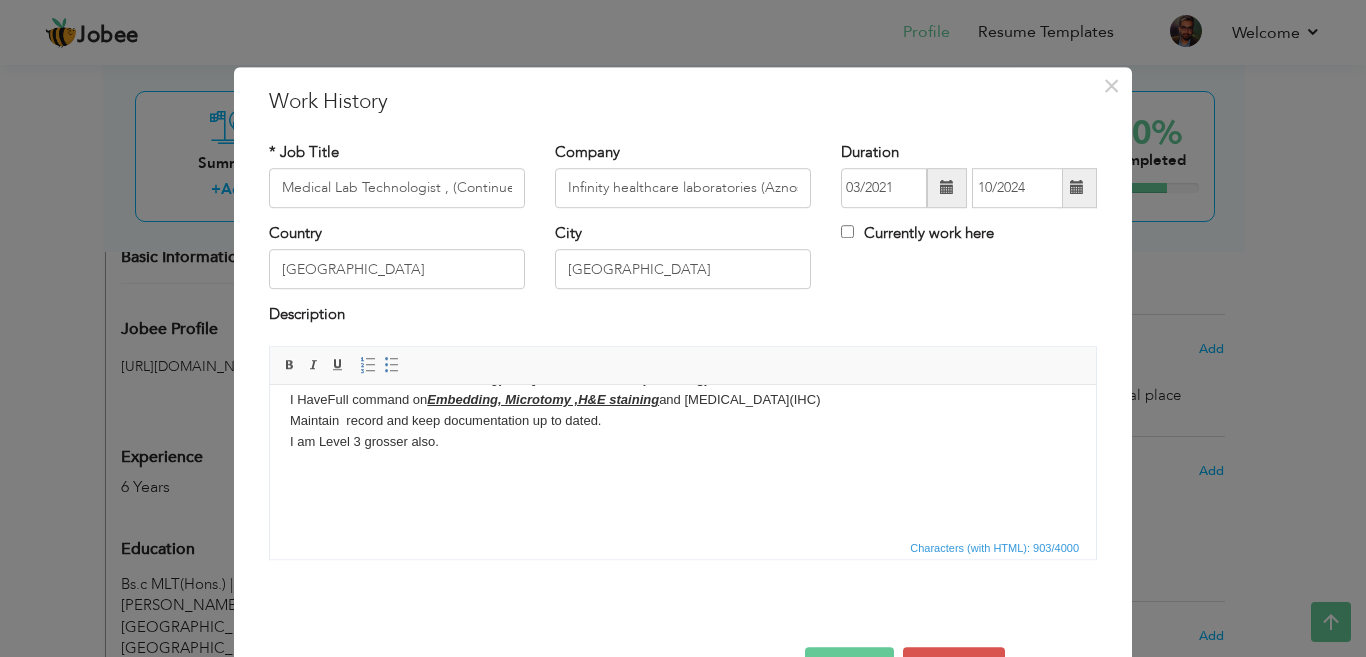click on "HISTOPATHOLOGY I am working as a  Histotechnologist  in the department of  Histopathology.  I  have experience of  B iopsy sample receiving,  assisting the pathologist in grossing, run the tissue processing ,deal with the troubleshooting of tissue processing.  FNAC  assistance and slides staining  (Diff   Quick stain and Pap staining)  I HaveFull command on  Embedding, Microtomy ,H&E staining  and Immunohistochemistry(IHC) Maintain  record and keep documentation up to dated. I am Level 3 grosser also. ​​​​" at bounding box center [683, 399] 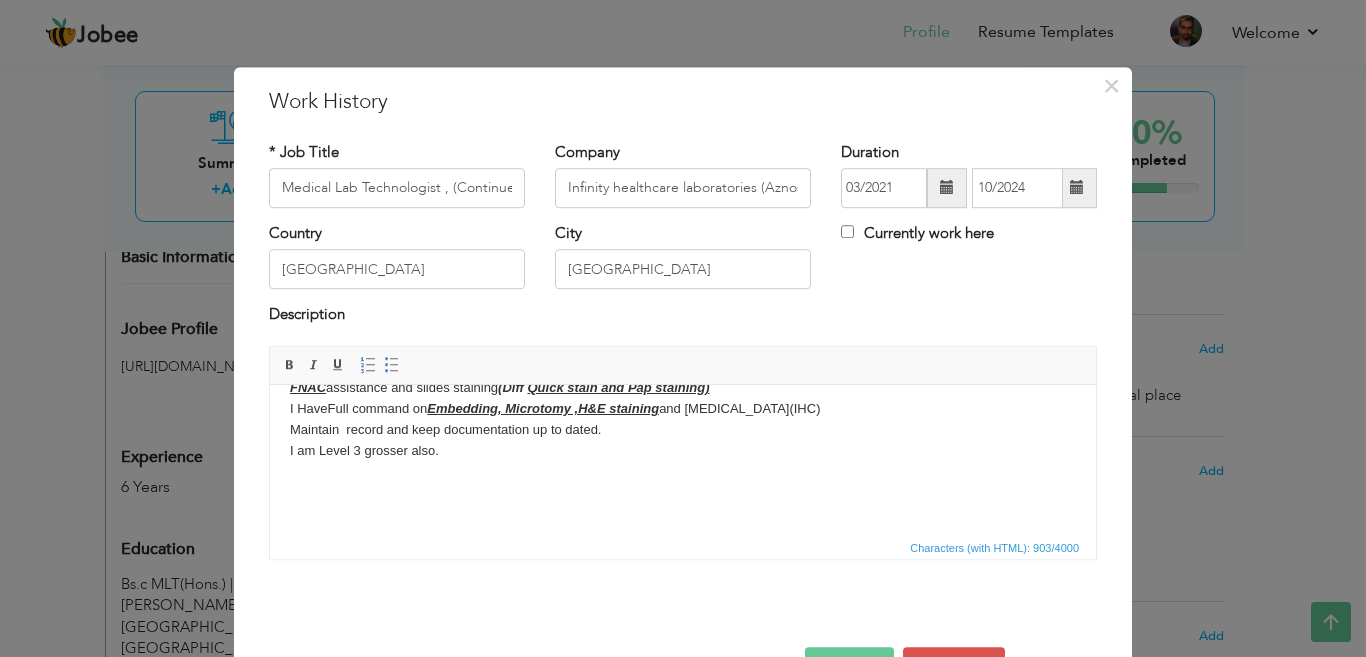 scroll, scrollTop: 119, scrollLeft: 0, axis: vertical 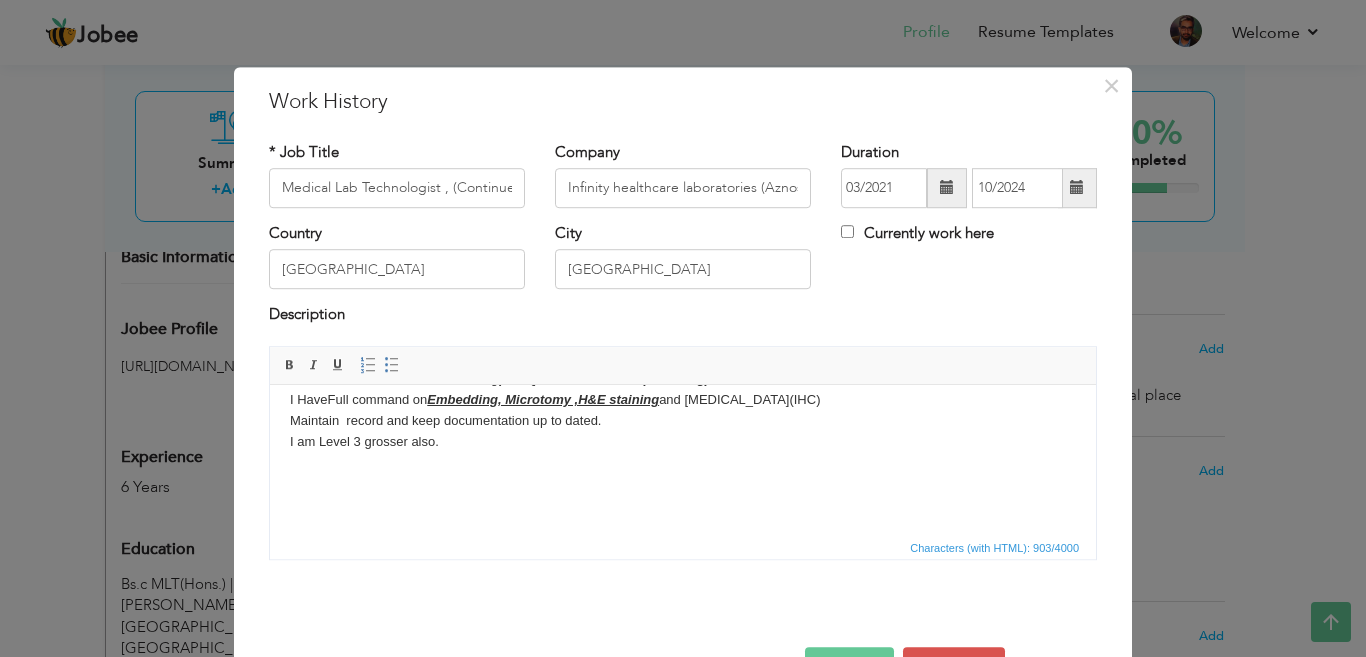drag, startPoint x: 1087, startPoint y: 484, endPoint x: 1187, endPoint y: 1016, distance: 541.3169 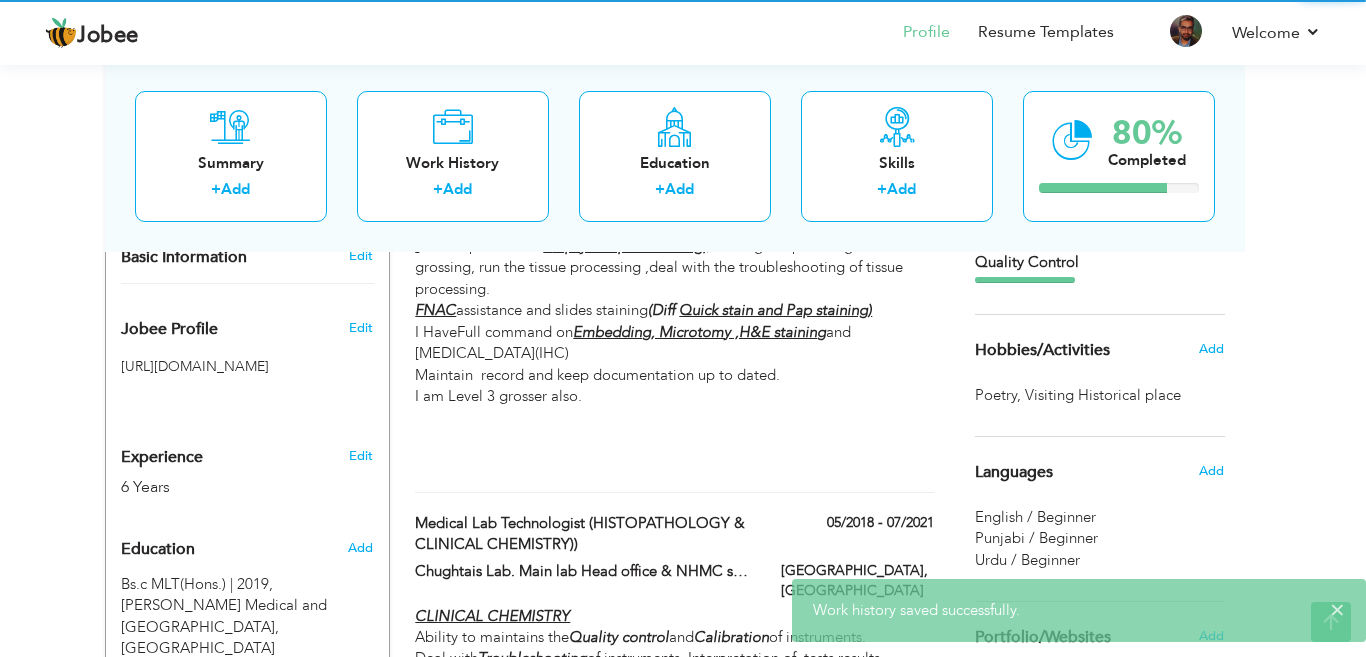 scroll, scrollTop: 0, scrollLeft: 0, axis: both 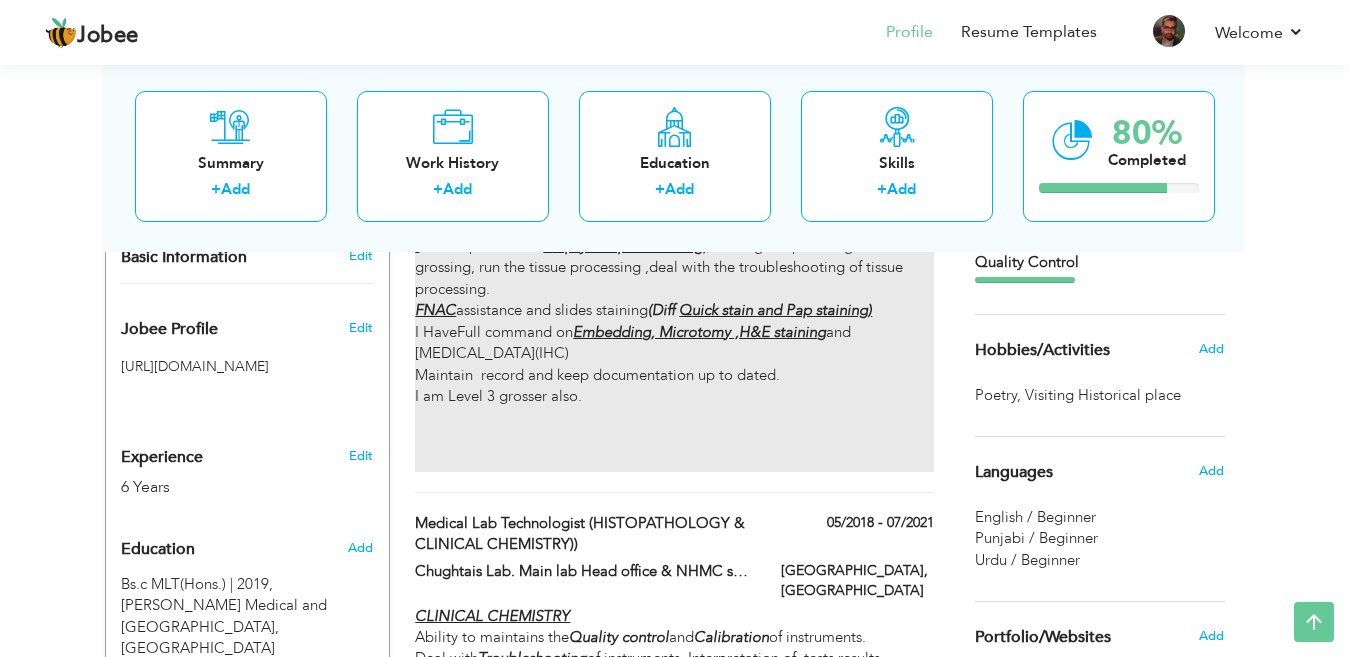 click on "HISTOPATHOLOGY
I am working as a  Histotechnologist  in the department of  Histopathology.
I  have experience of  B iopsy sample receiving,  assisting the pathologist in grossing, run the tissue processing ,deal with the troubleshooting of tissue processing.
FNAC  assistance and slides staining  (Diff   Quick stain and Pap staining)
I HaveFull command on  Embedding, Microtomy ,H&E staining  and Immunohistochemistry(IHC)
Maintain  record and keep documentation up to dated.
I am Level 3 grosser also.
​​​​" at bounding box center (674, 332) 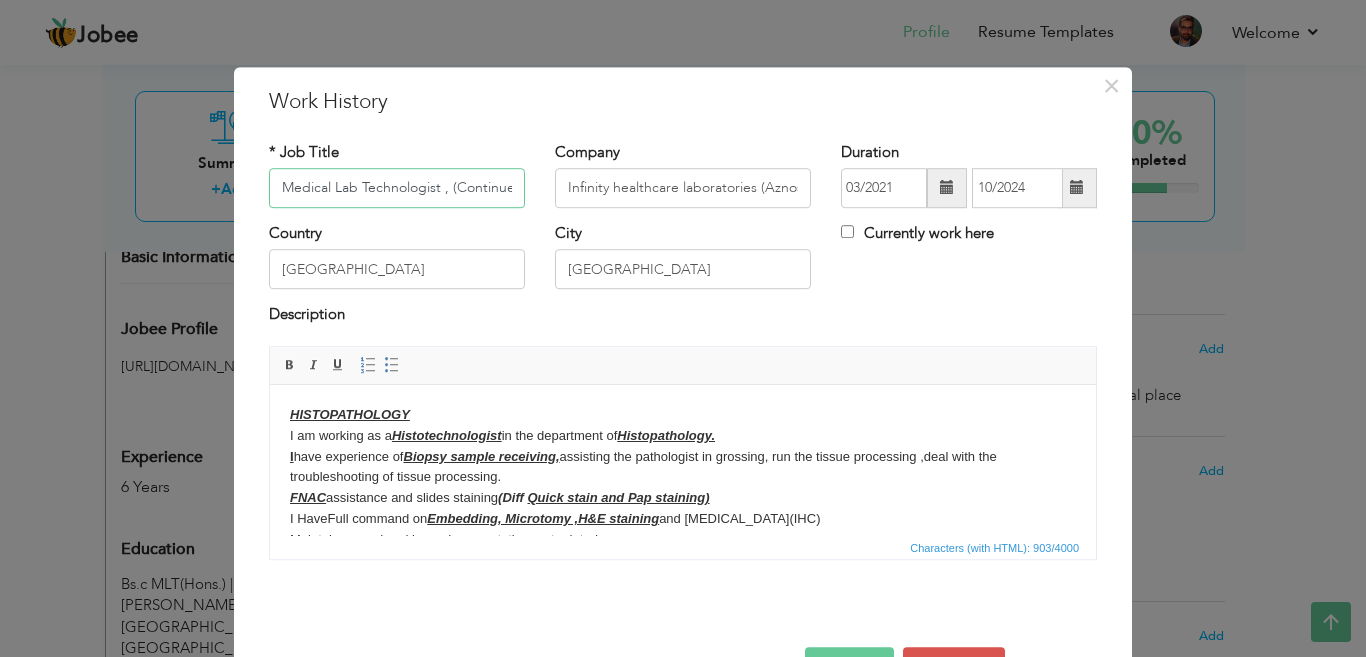 scroll, scrollTop: 0, scrollLeft: 4, axis: horizontal 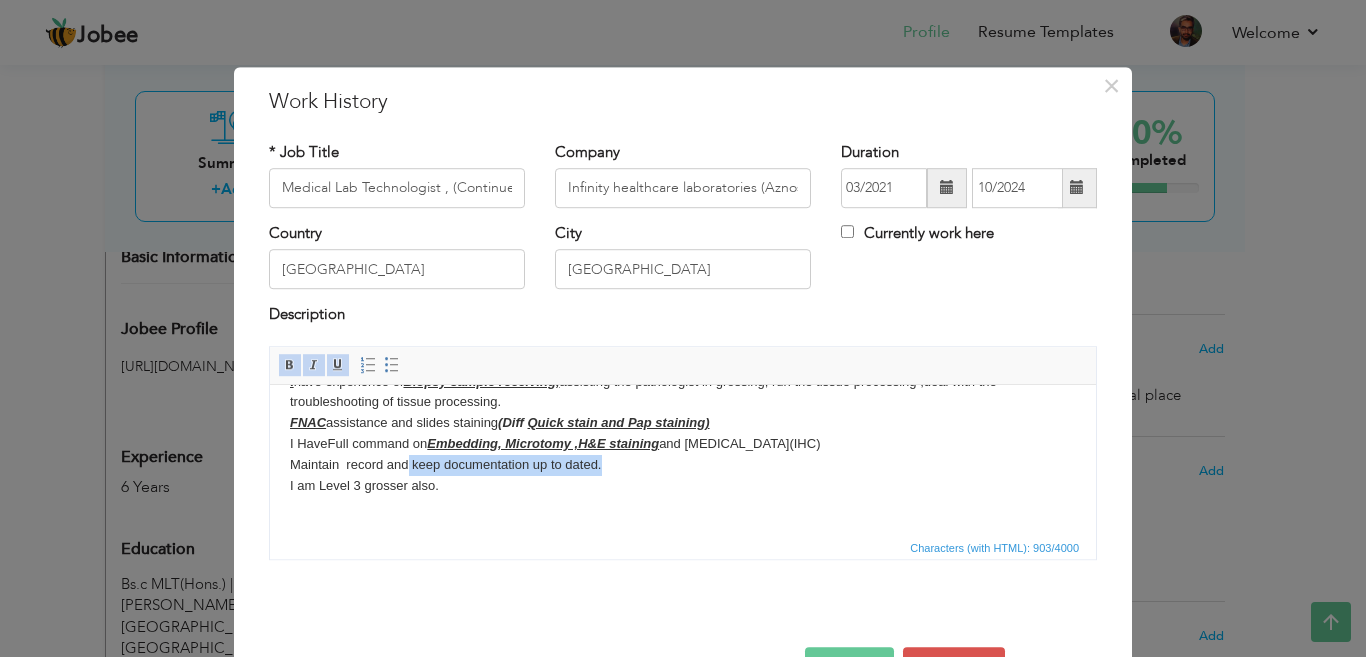 drag, startPoint x: 600, startPoint y: 464, endPoint x: 418, endPoint y: 457, distance: 182.13457 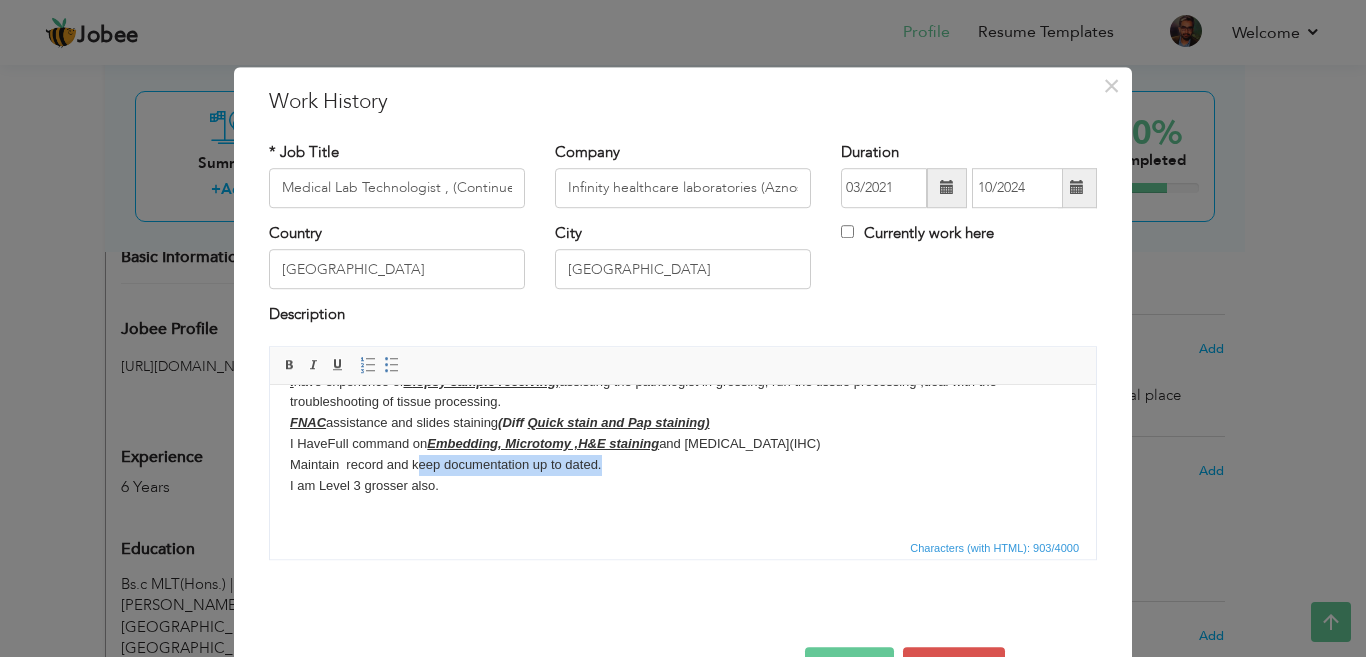type 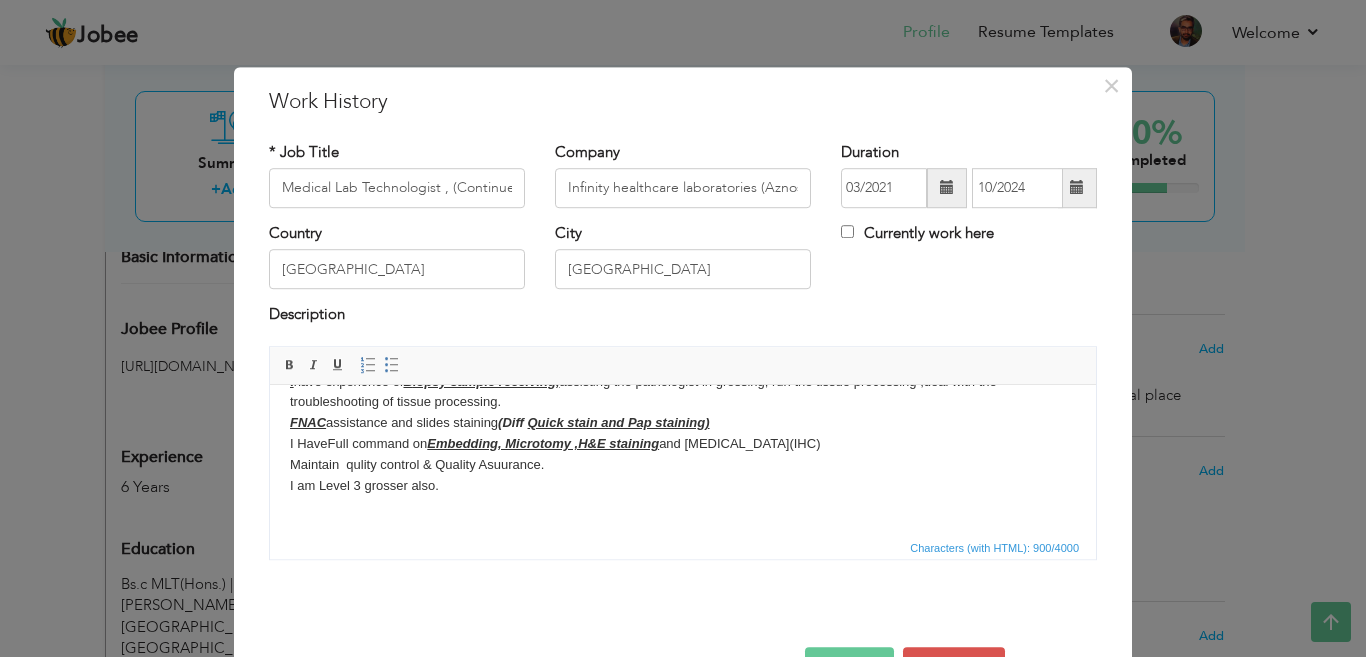 click on "Save" at bounding box center (849, 667) 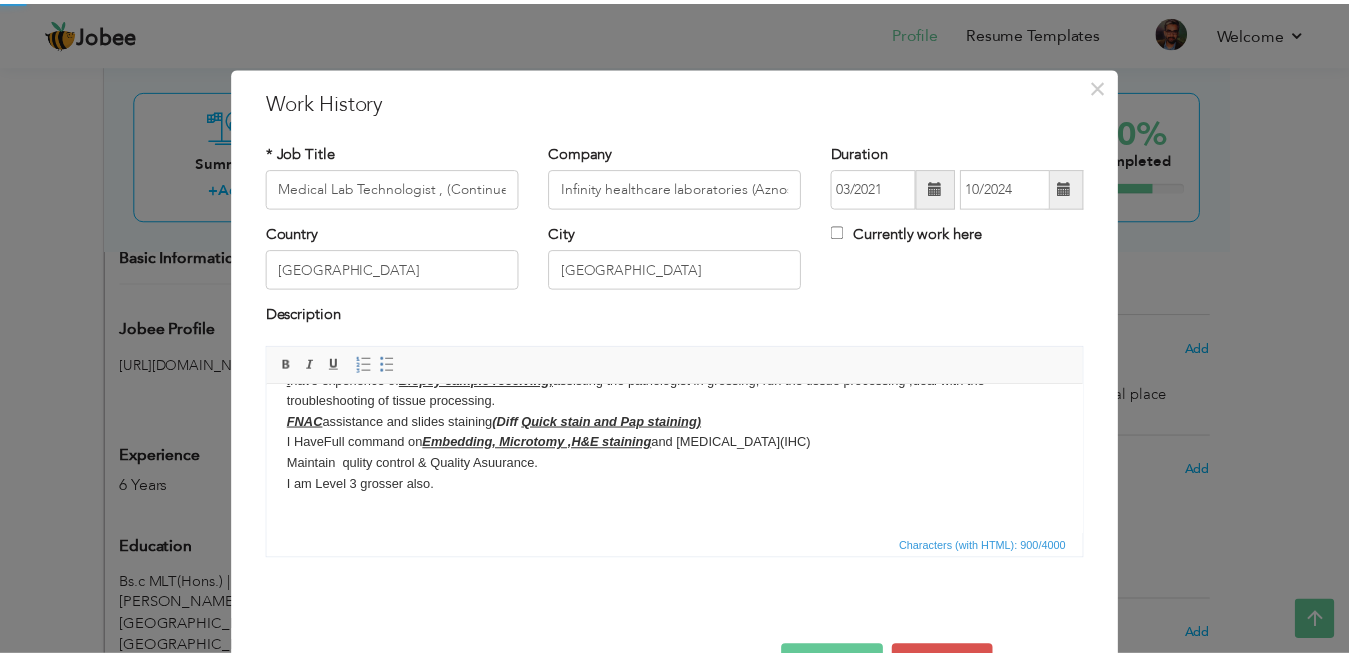 scroll, scrollTop: 0, scrollLeft: 0, axis: both 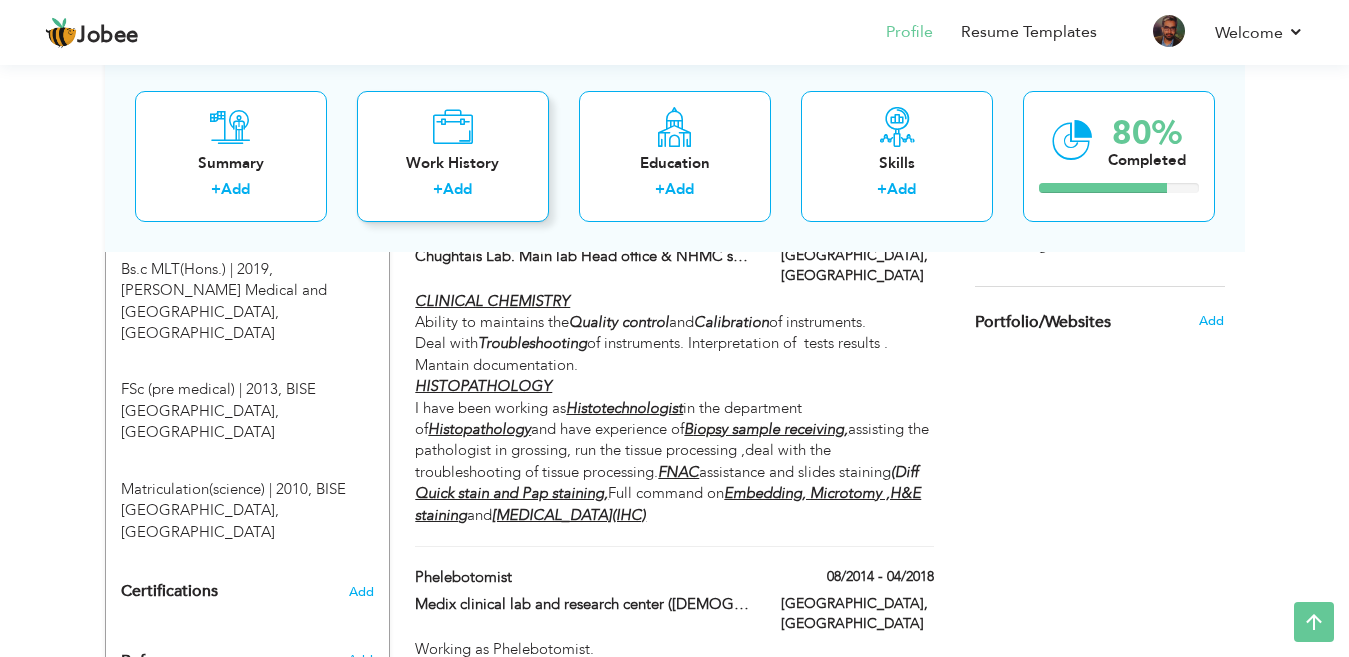 click on "Work History
+  Add" at bounding box center (453, 155) 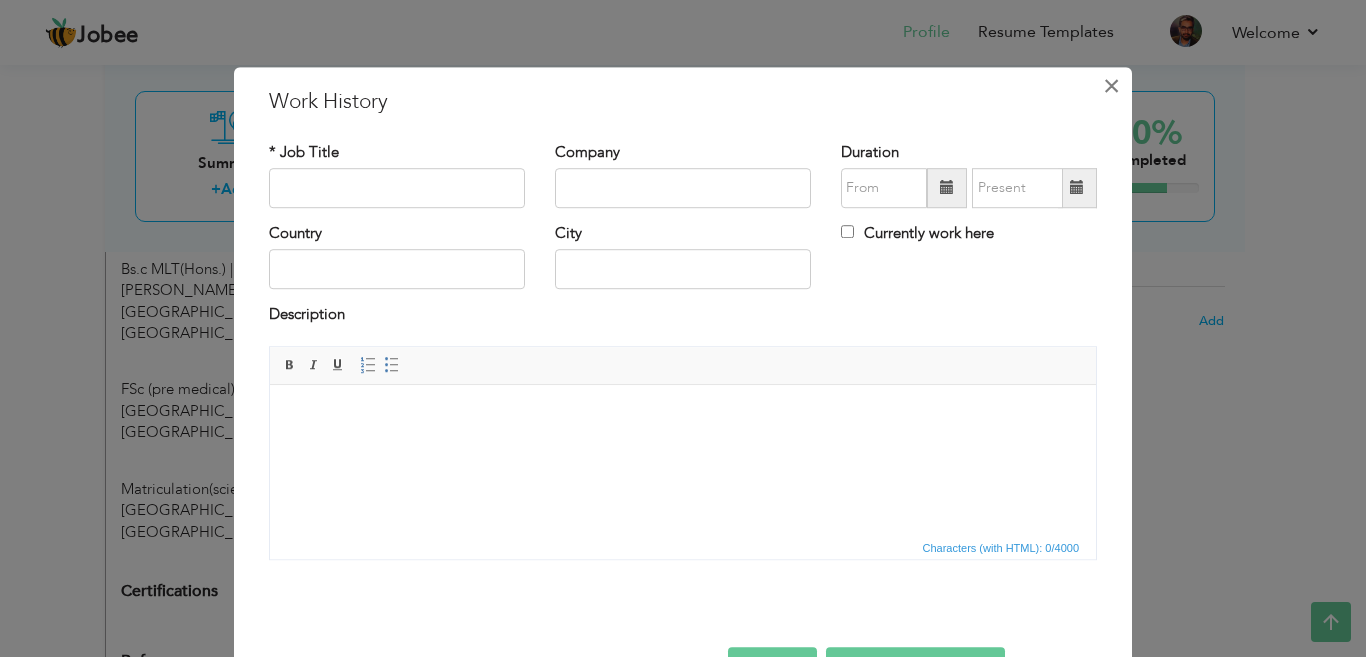 click on "×" at bounding box center [1111, 86] 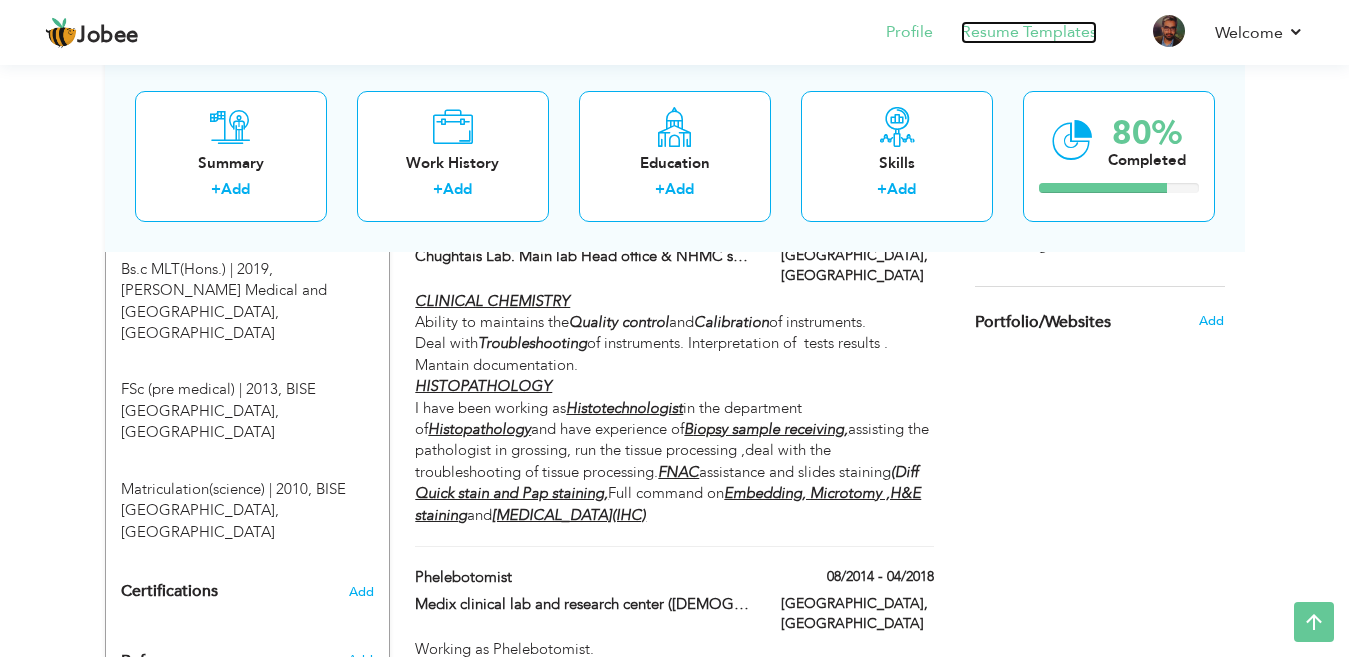 click on "Resume Templates" at bounding box center [1029, 32] 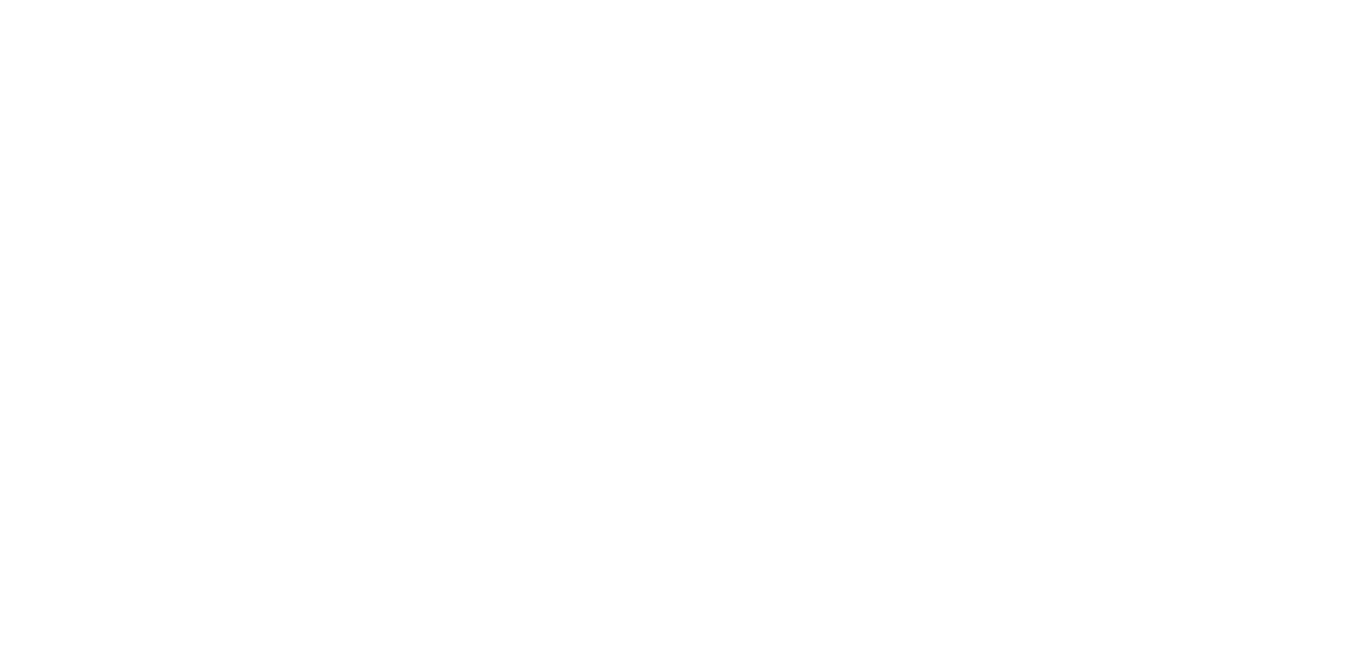 scroll, scrollTop: 0, scrollLeft: 0, axis: both 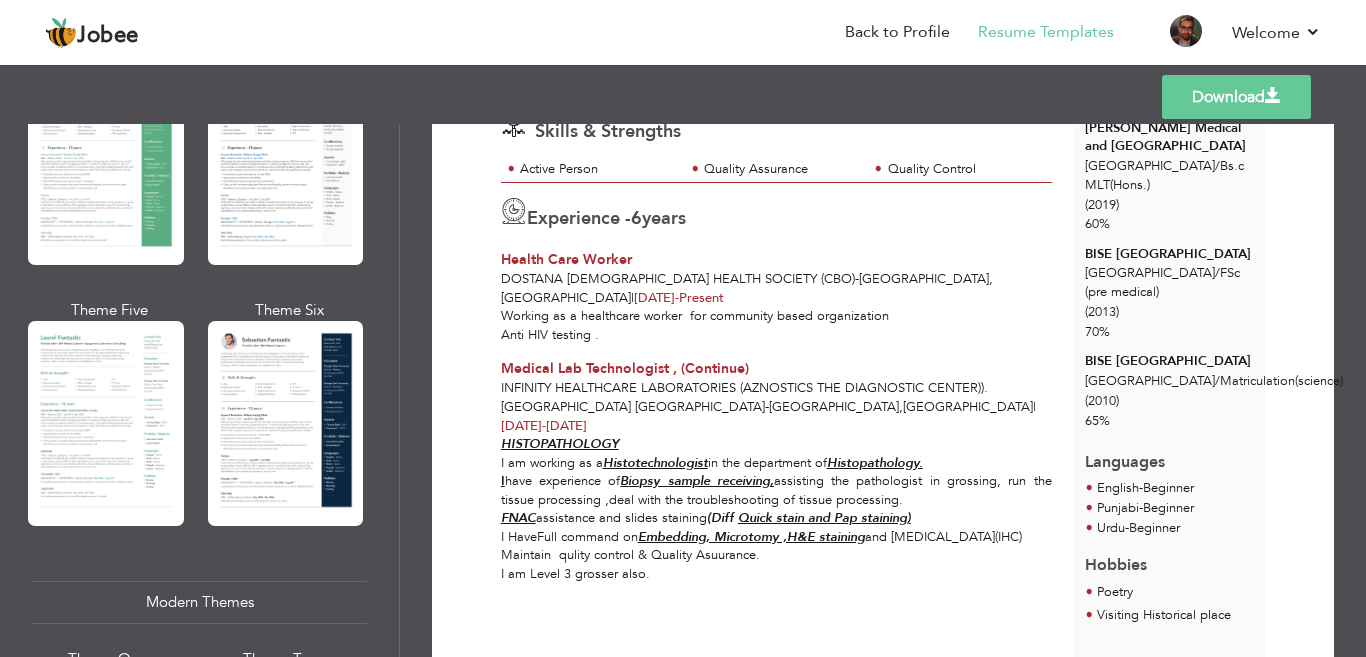 click at bounding box center (286, 423) 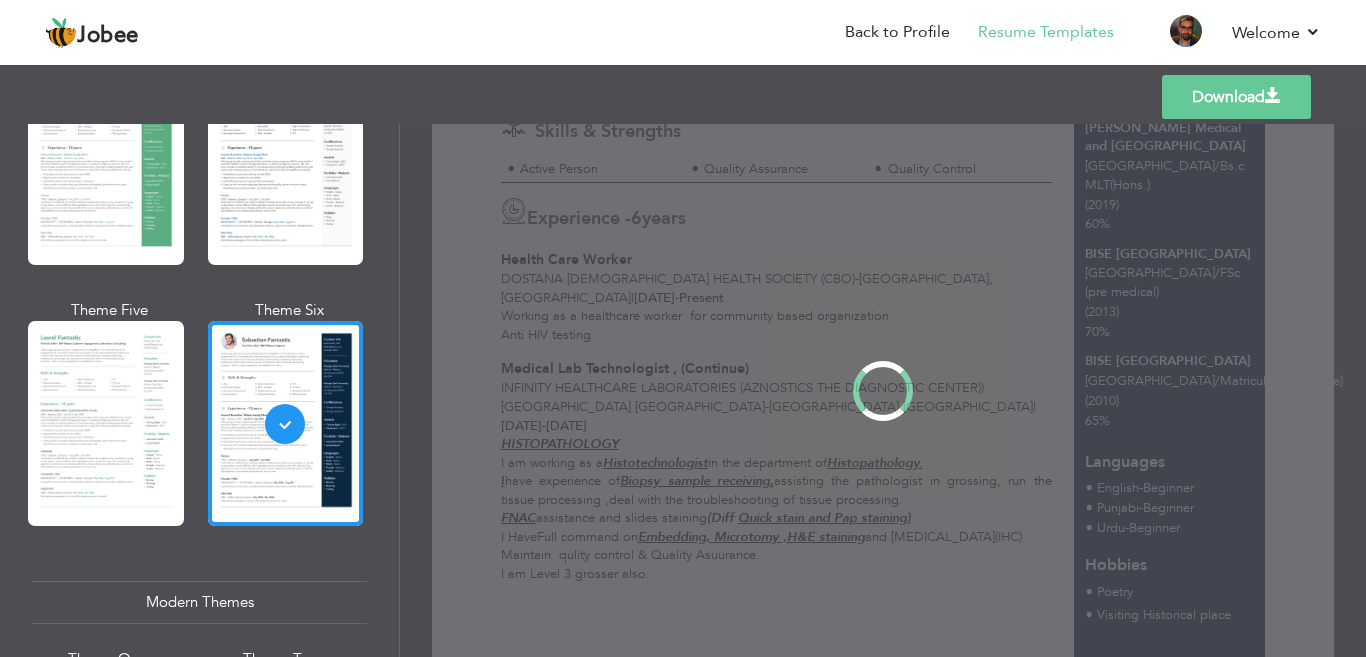 scroll, scrollTop: 0, scrollLeft: 0, axis: both 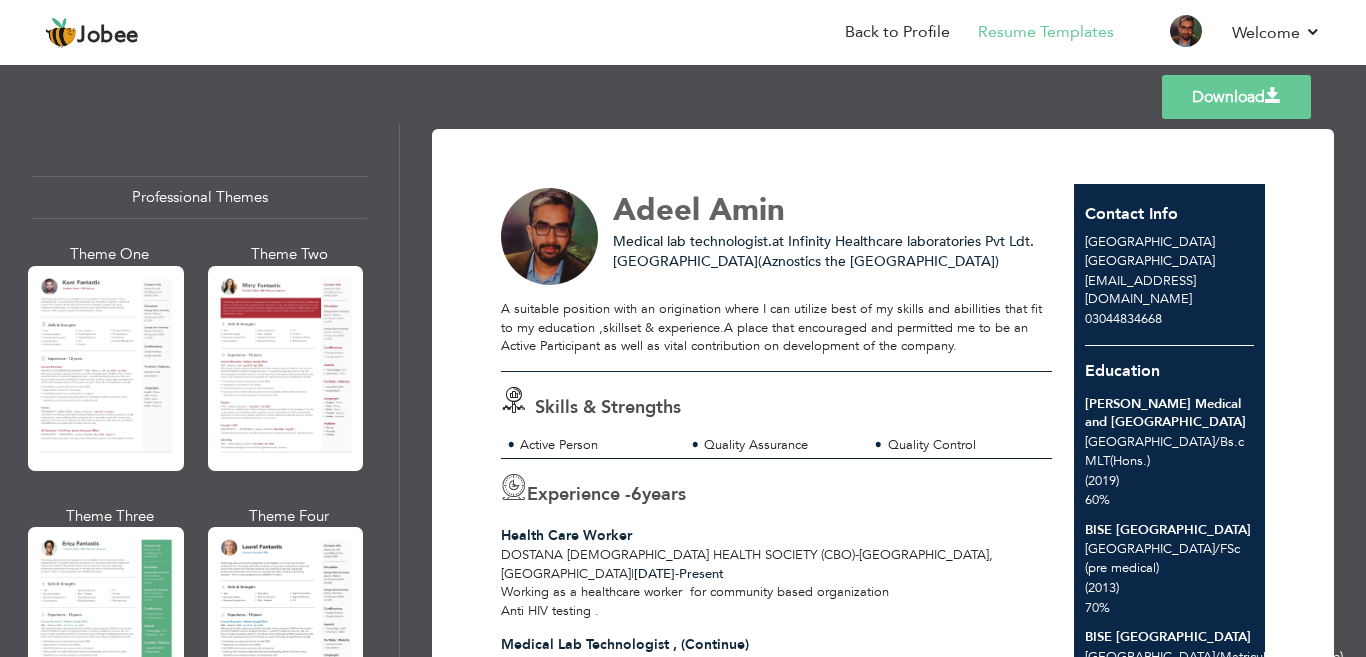 click on "Download" at bounding box center (1236, 97) 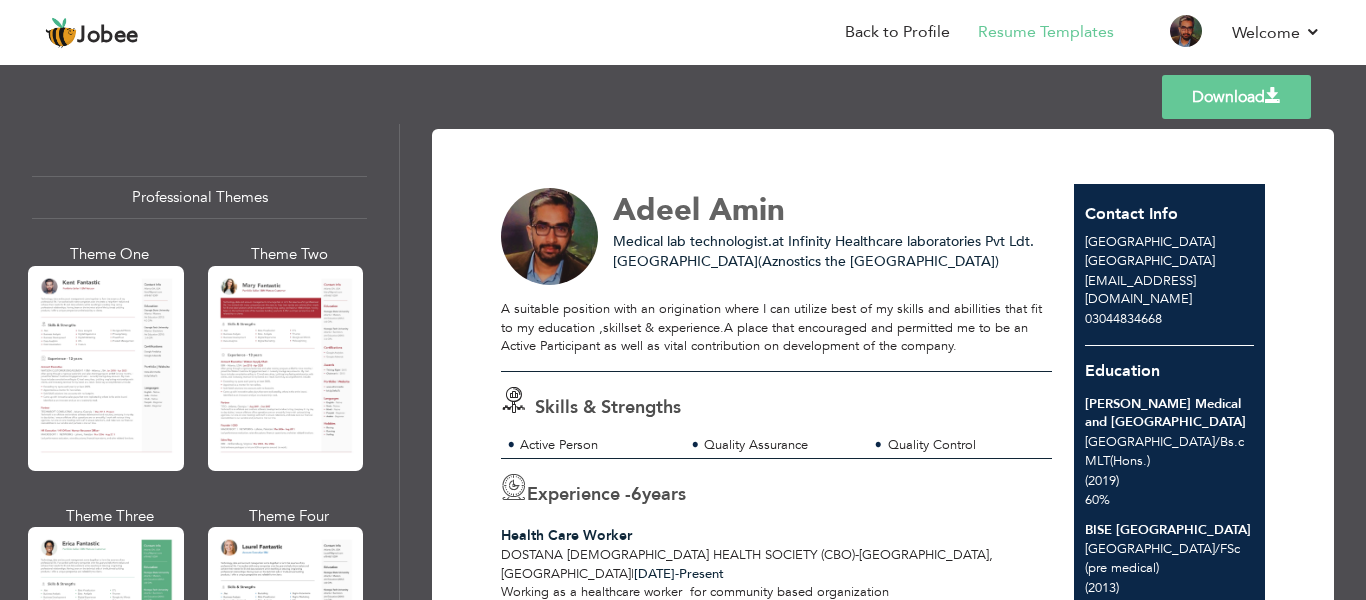 click on "Download" at bounding box center [1236, 97] 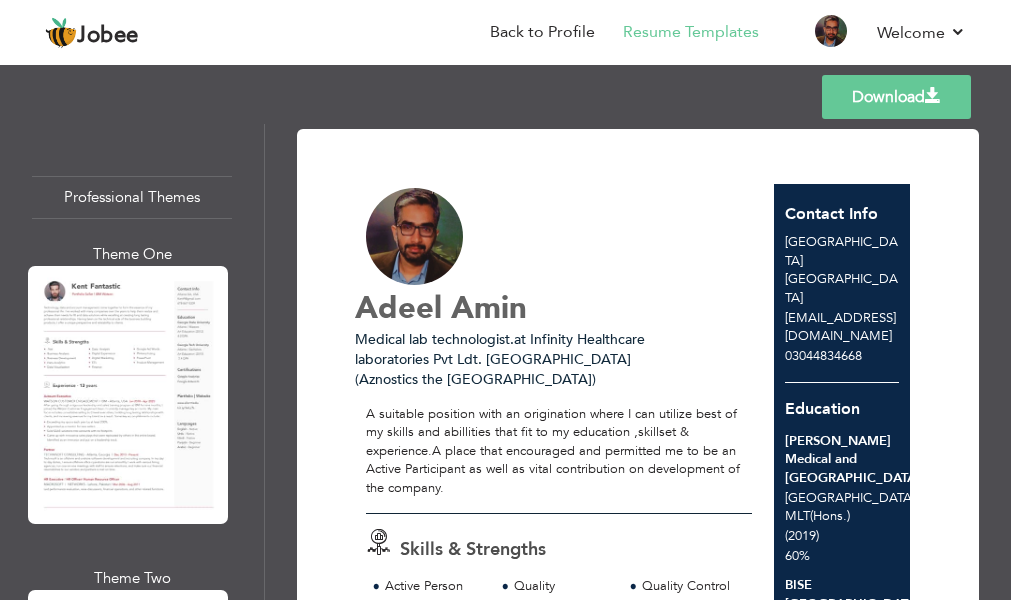 click on "Templates
Download" at bounding box center (505, 97) 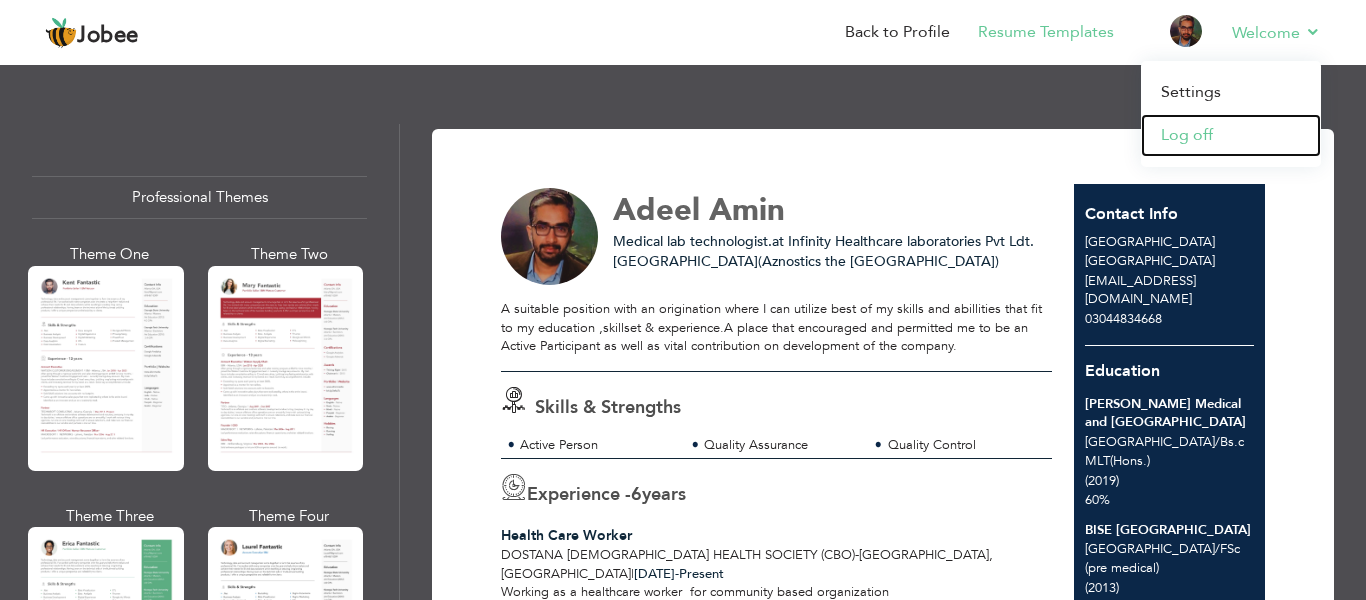 click on "Log off" at bounding box center [1231, 135] 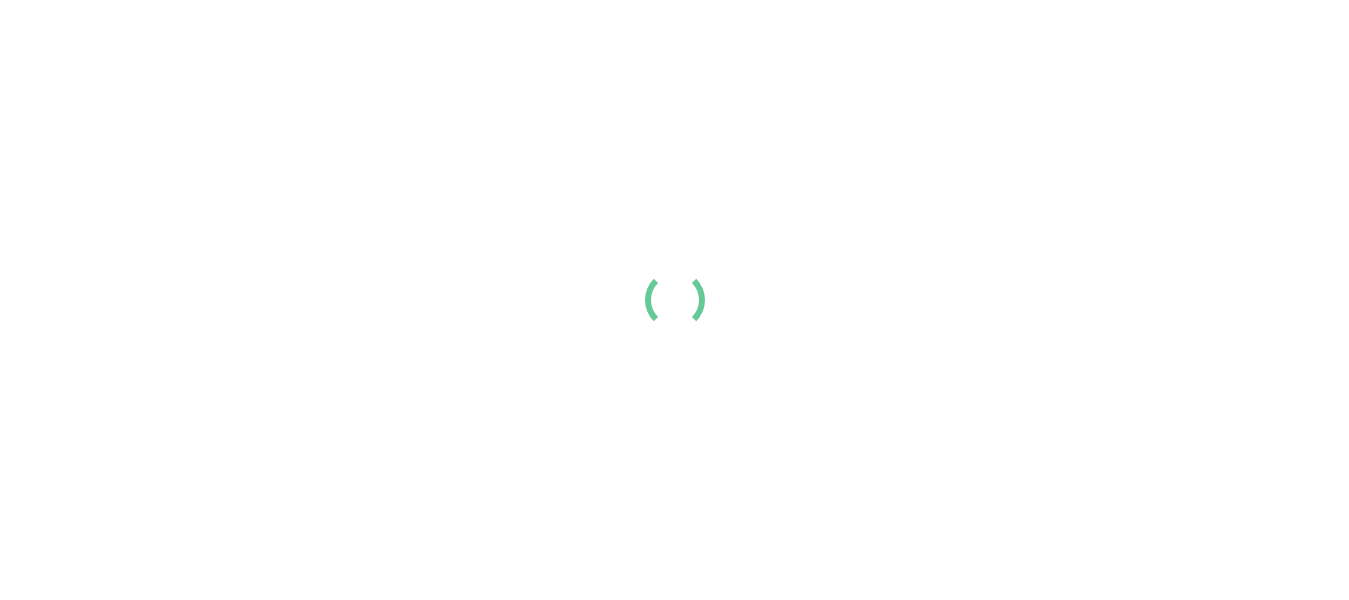 scroll, scrollTop: 0, scrollLeft: 0, axis: both 